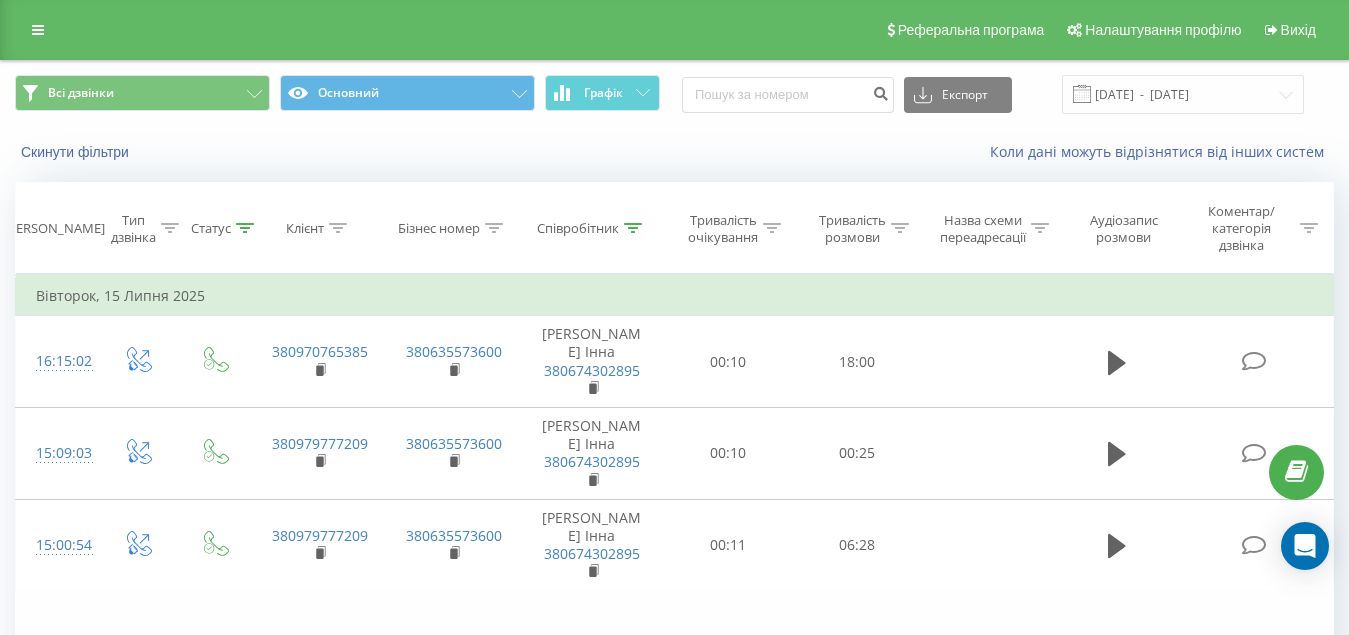 scroll, scrollTop: 0, scrollLeft: 0, axis: both 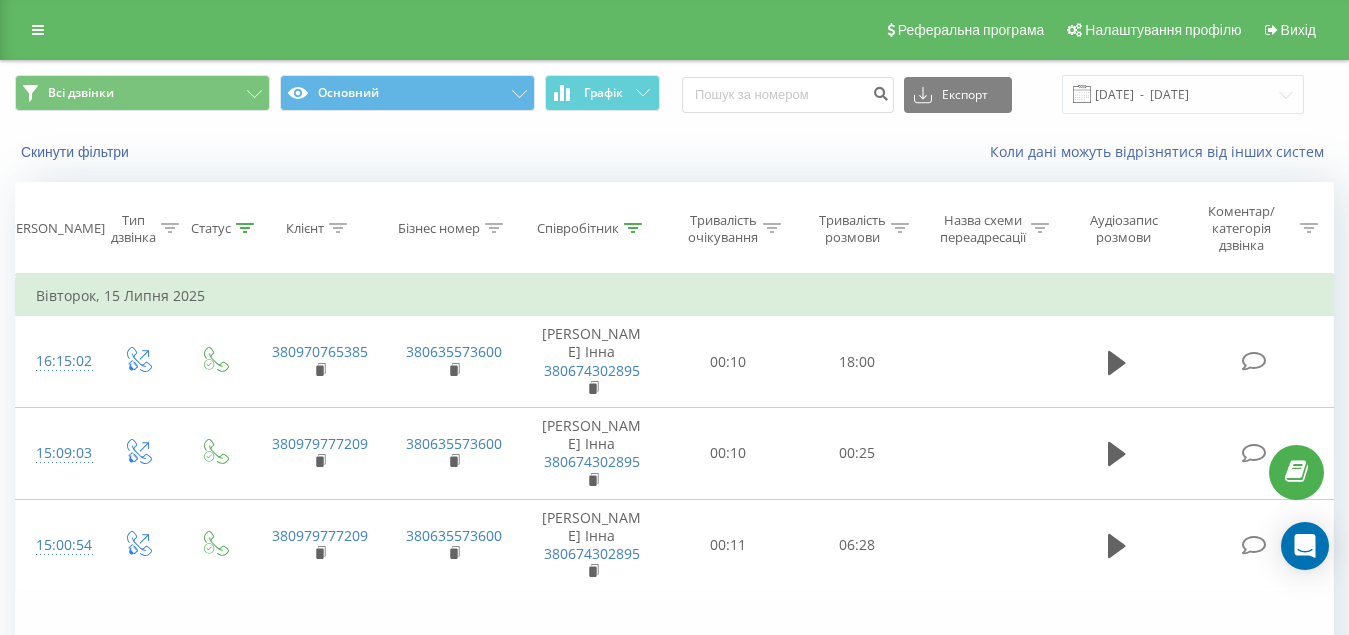 click 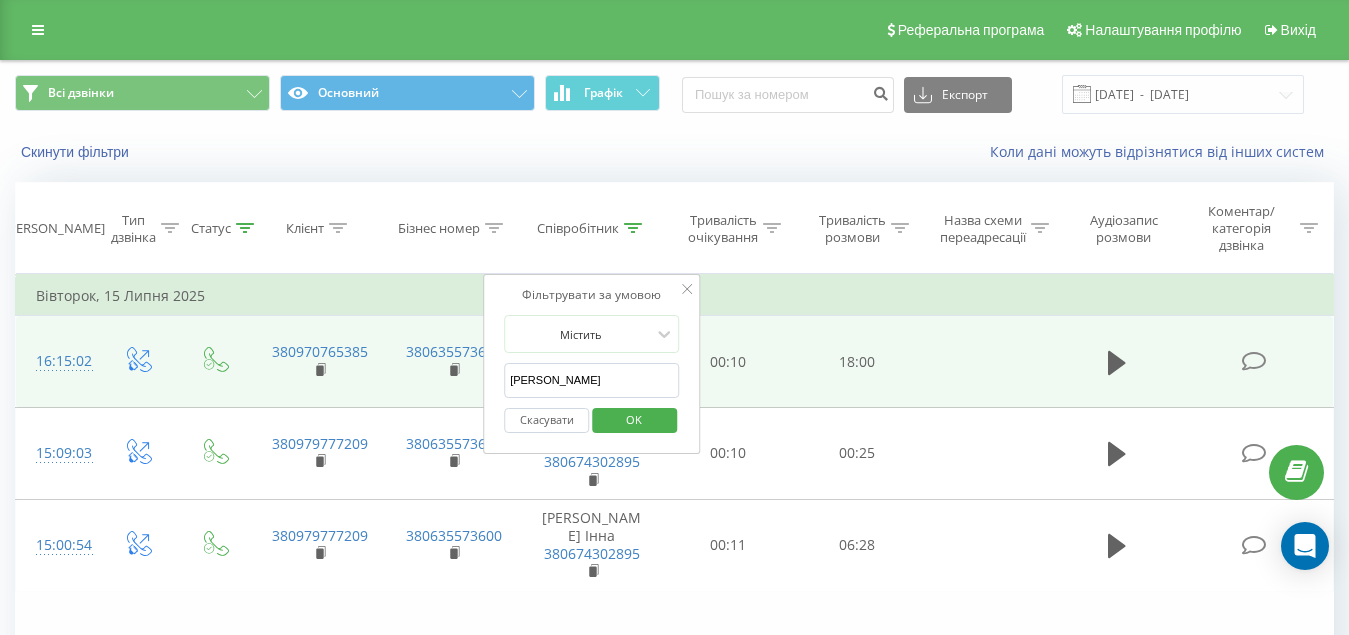 drag, startPoint x: 492, startPoint y: 379, endPoint x: 357, endPoint y: 383, distance: 135.05925 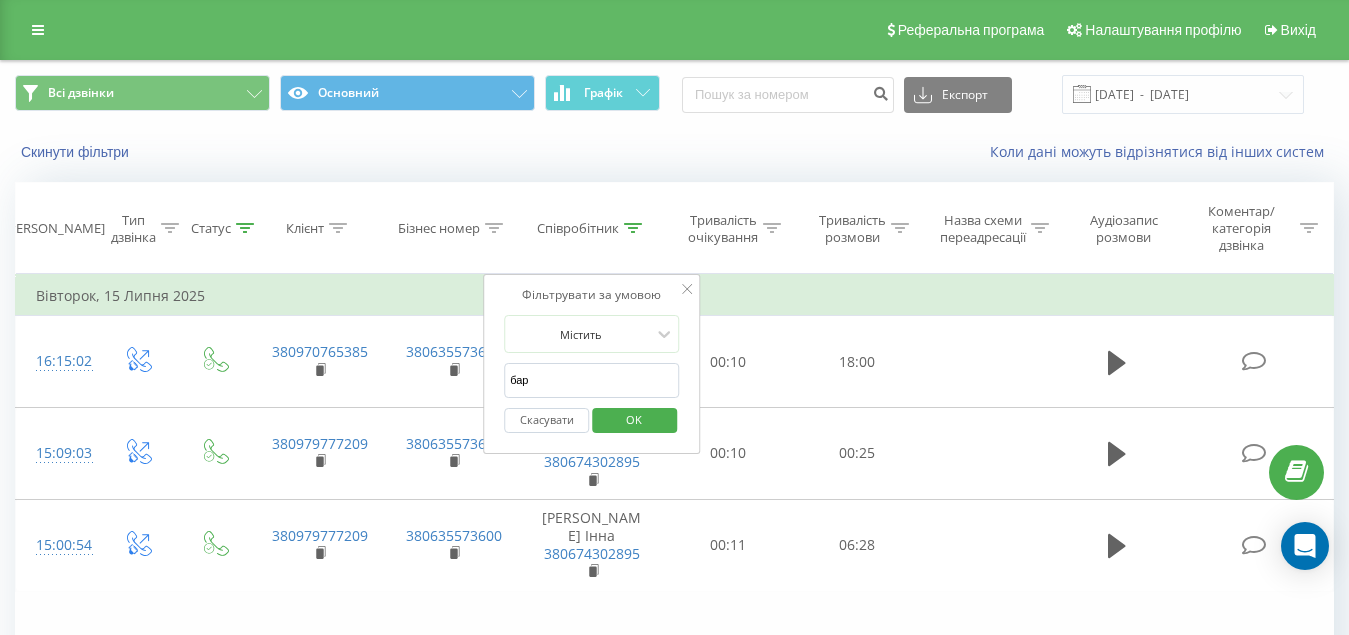type on "барашивець" 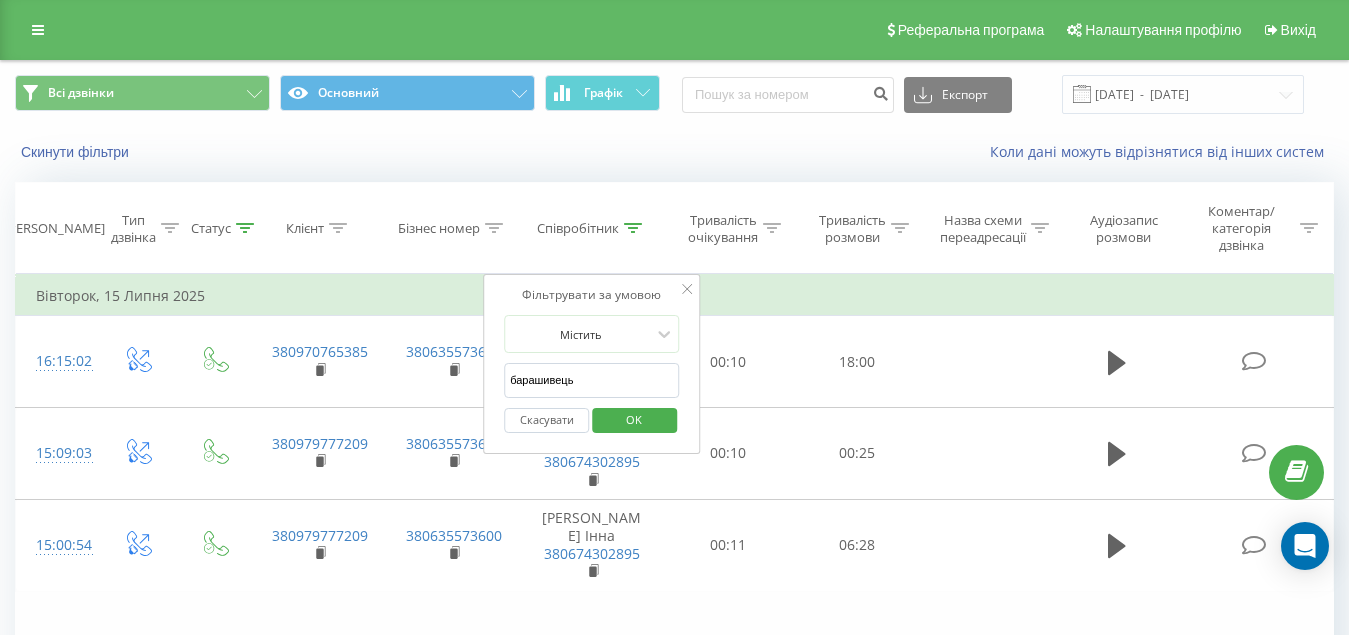 click on "OK" at bounding box center [634, 419] 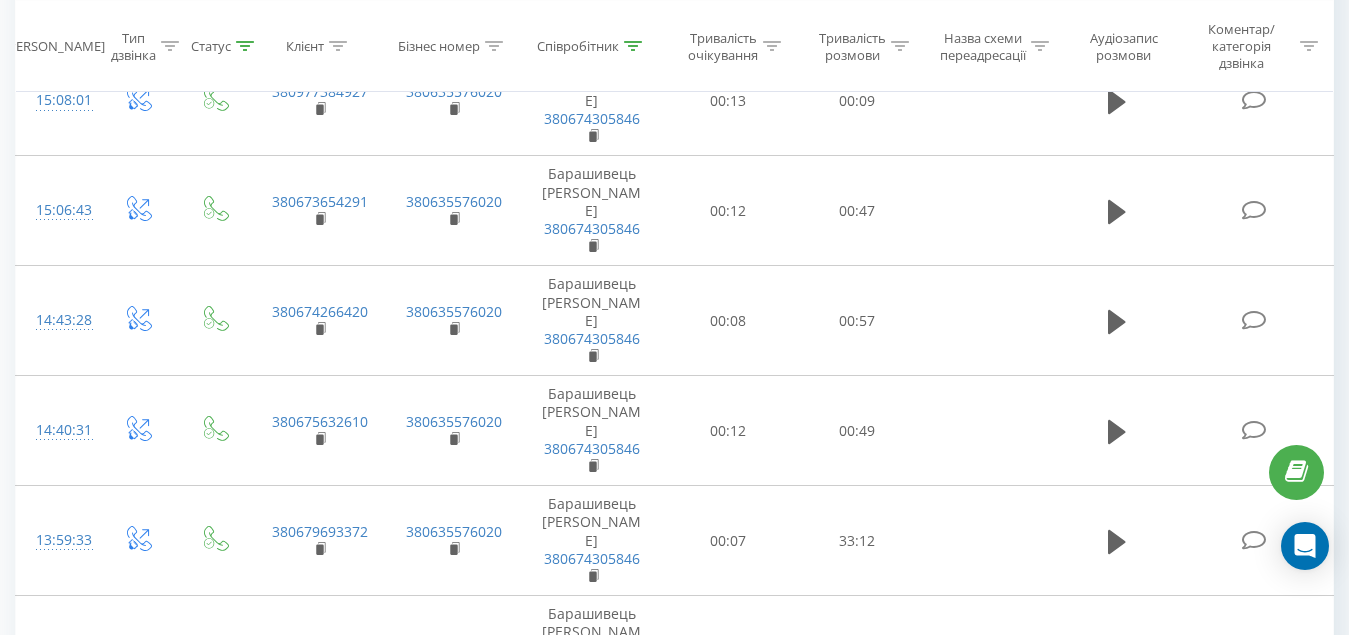 scroll, scrollTop: 1700, scrollLeft: 0, axis: vertical 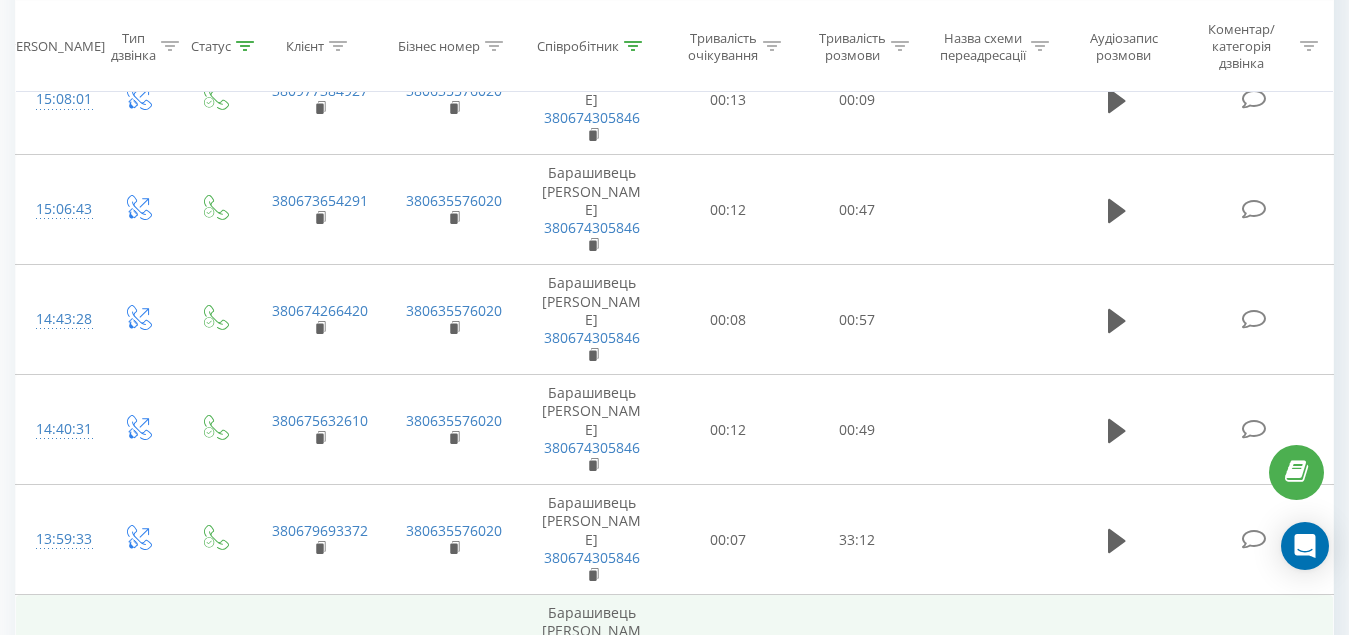 click 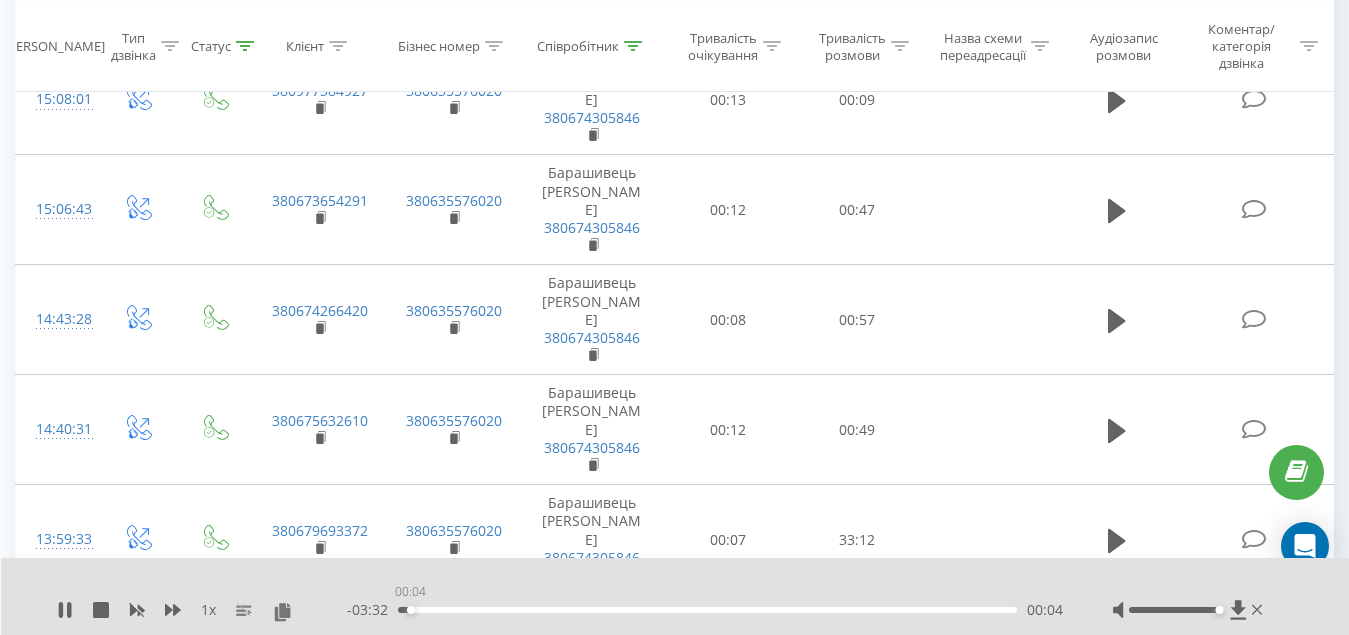 click on "00:04" at bounding box center [707, 610] 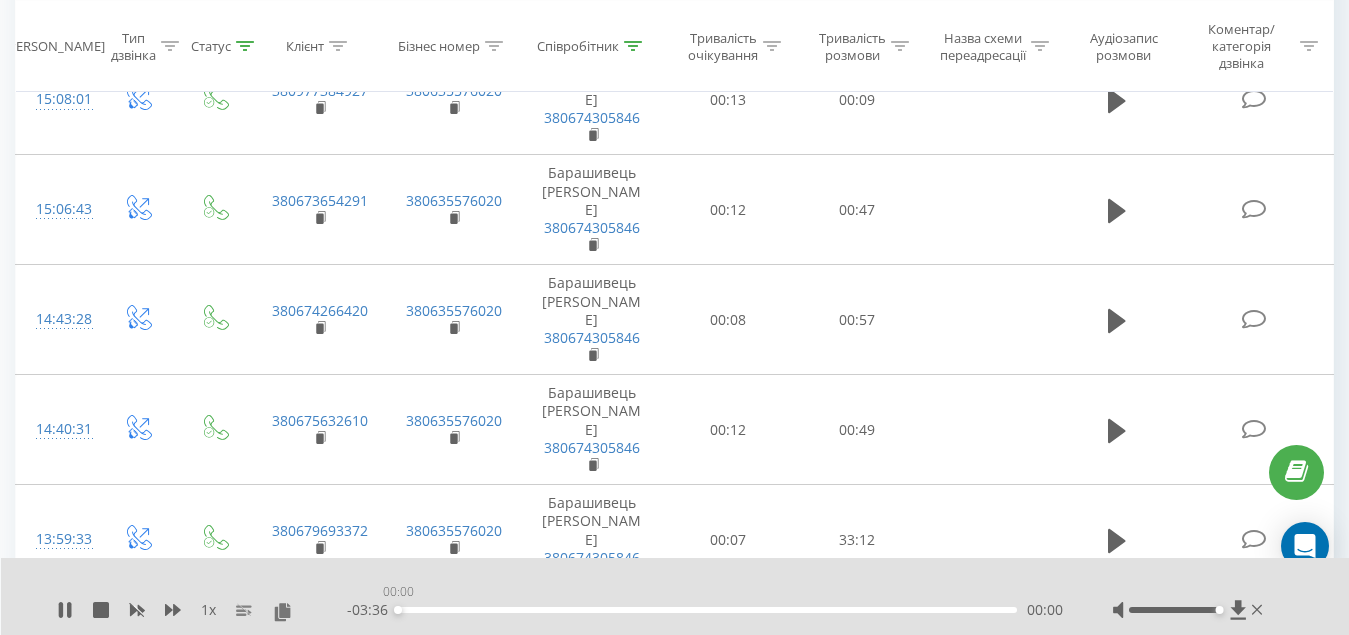 drag, startPoint x: 427, startPoint y: 612, endPoint x: 361, endPoint y: 608, distance: 66.1211 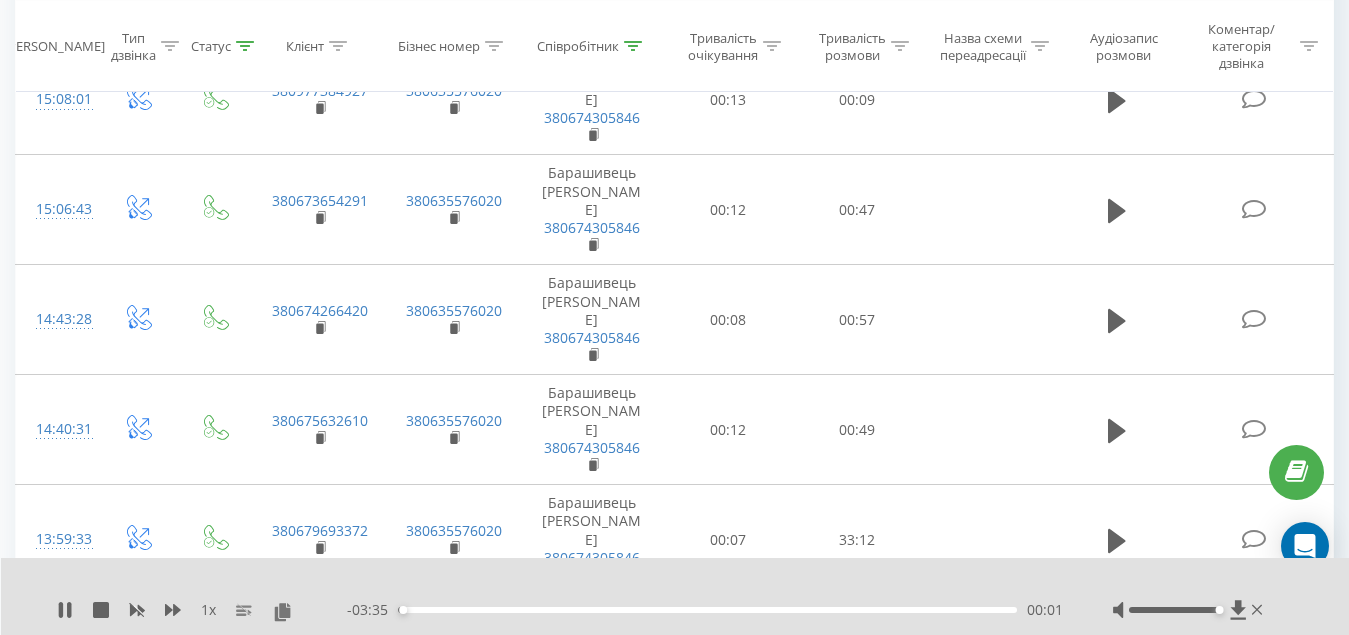 scroll, scrollTop: 1800, scrollLeft: 0, axis: vertical 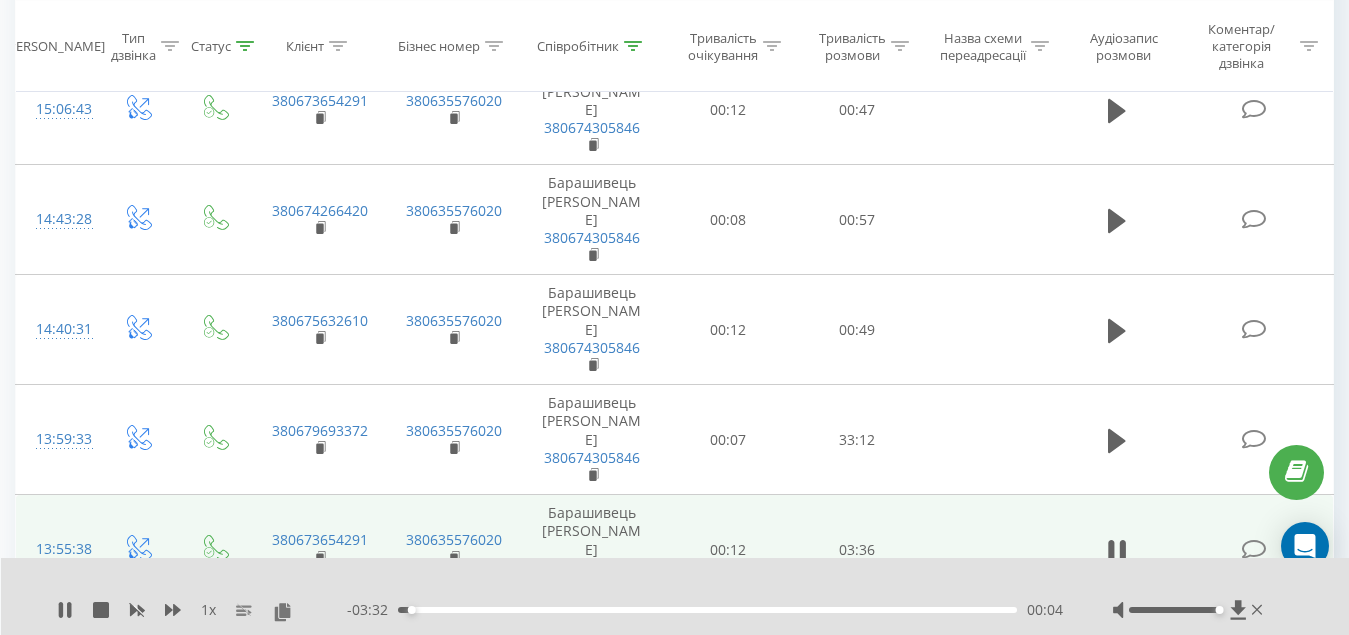click 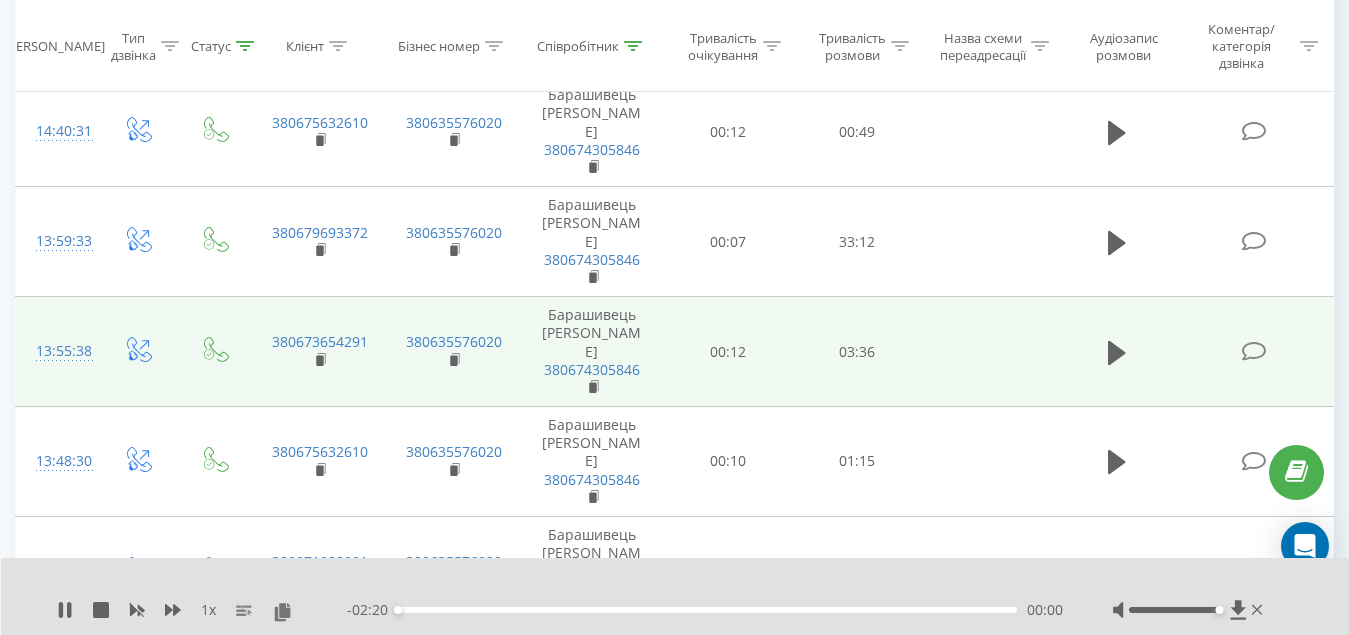 scroll, scrollTop: 2000, scrollLeft: 0, axis: vertical 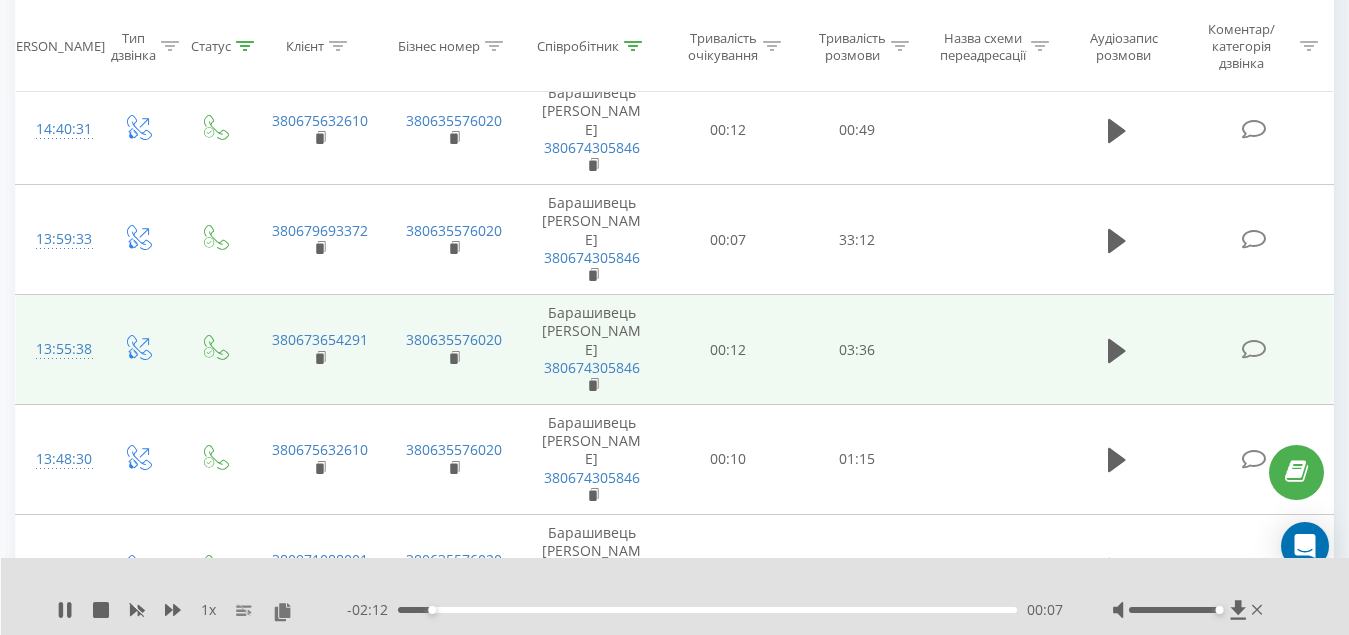 click 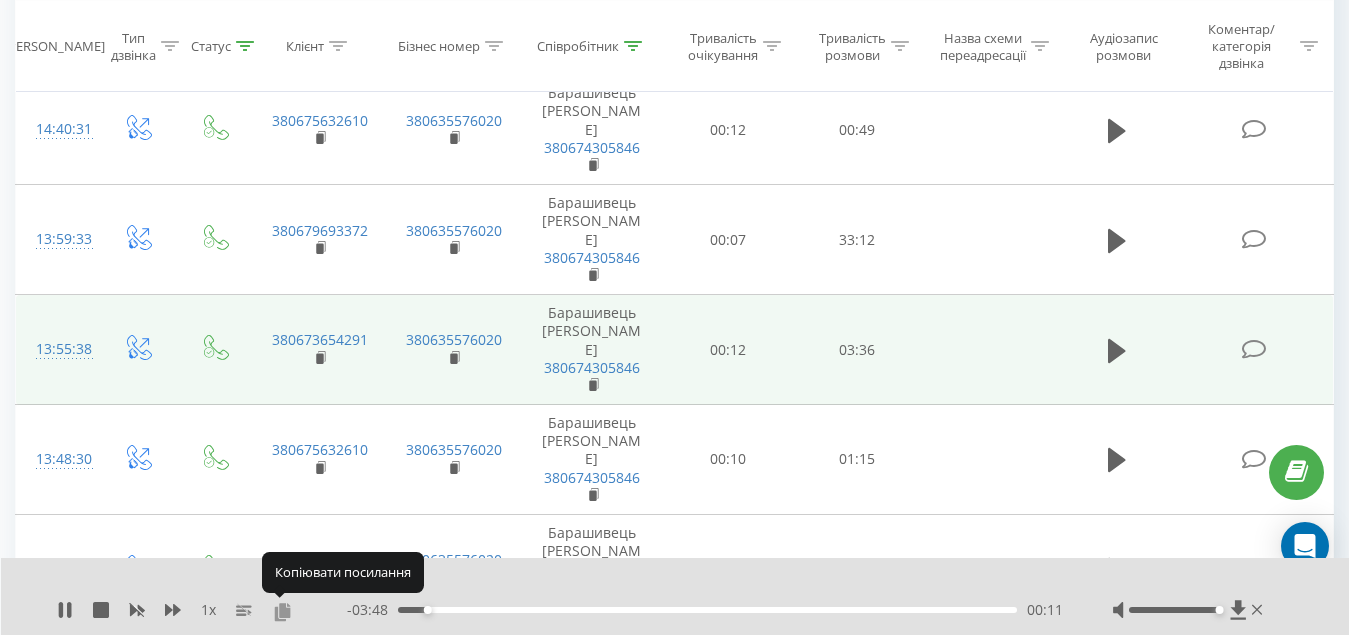 click at bounding box center (282, 611) 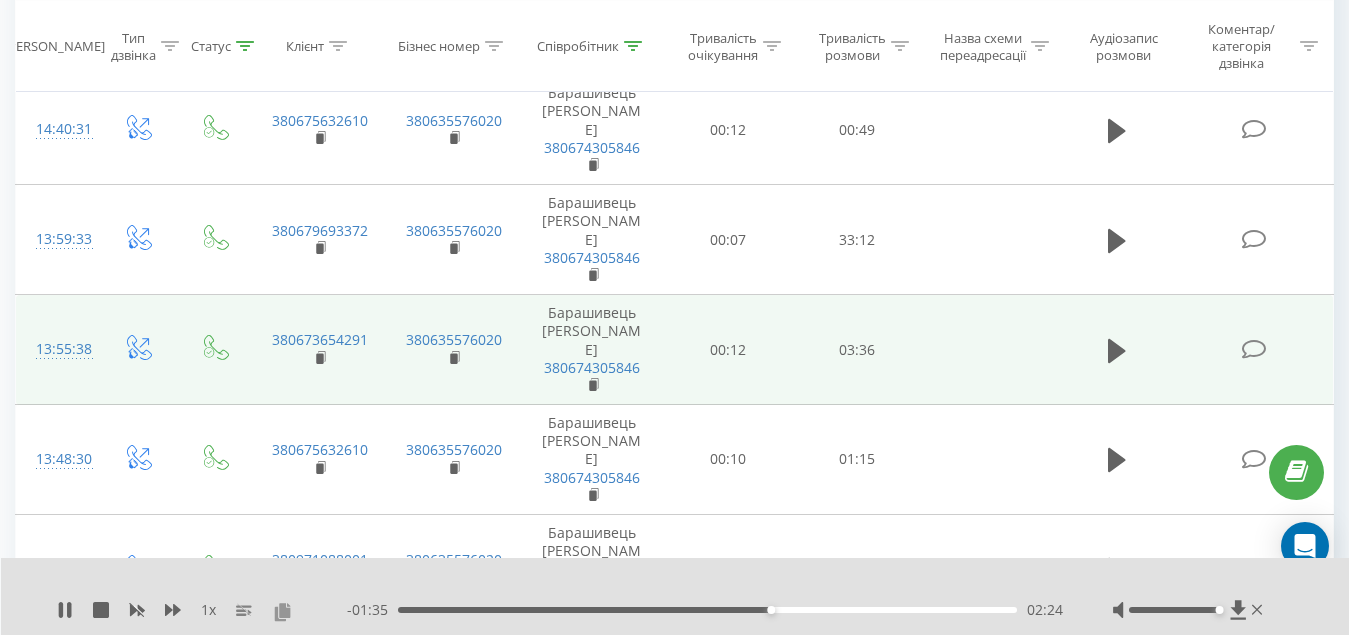 click at bounding box center (282, 611) 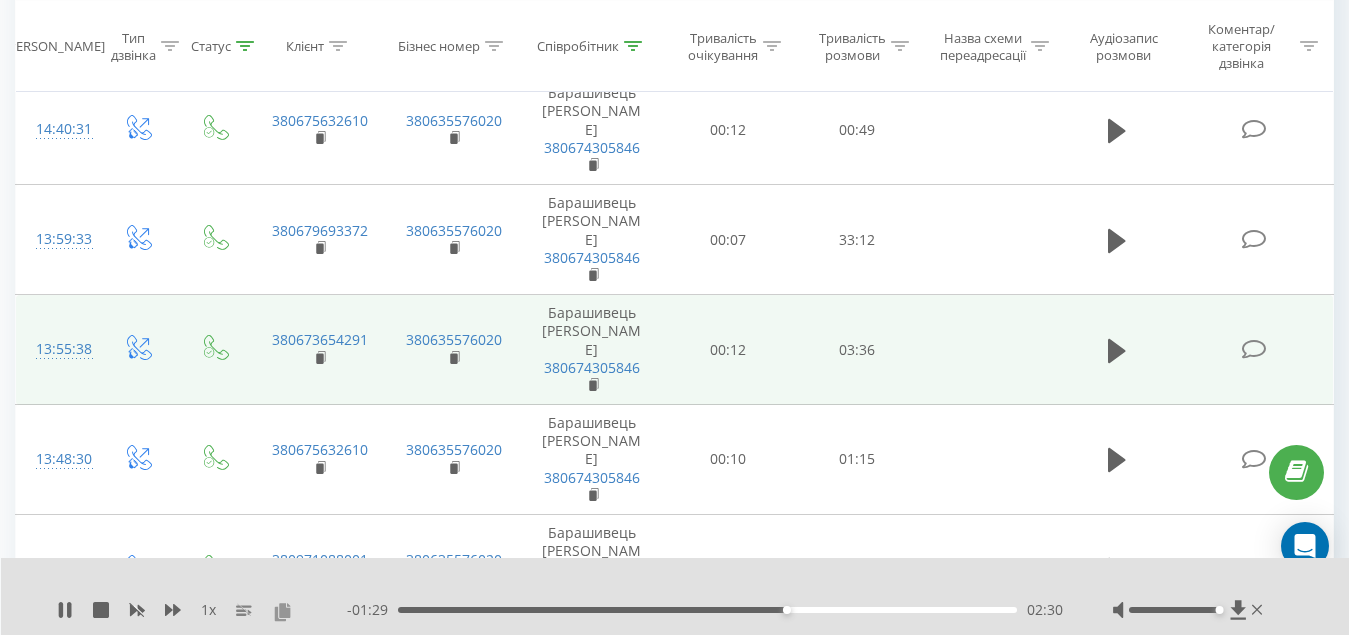 click at bounding box center [282, 611] 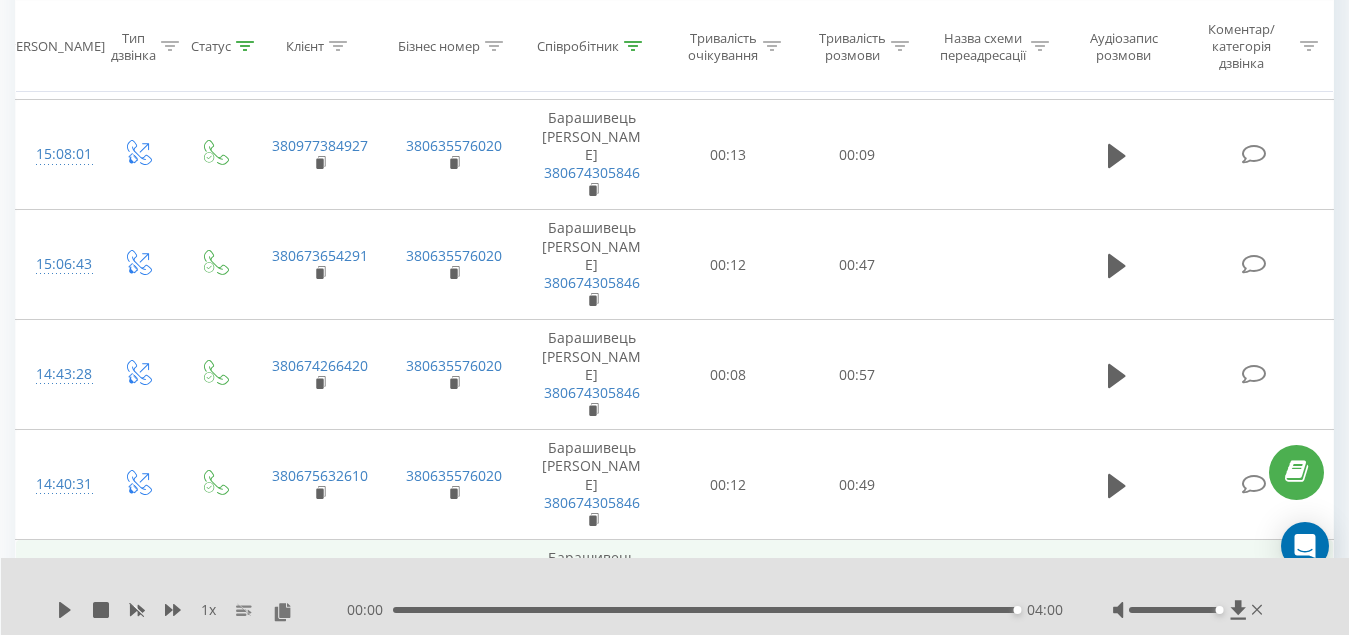 scroll, scrollTop: 1745, scrollLeft: 0, axis: vertical 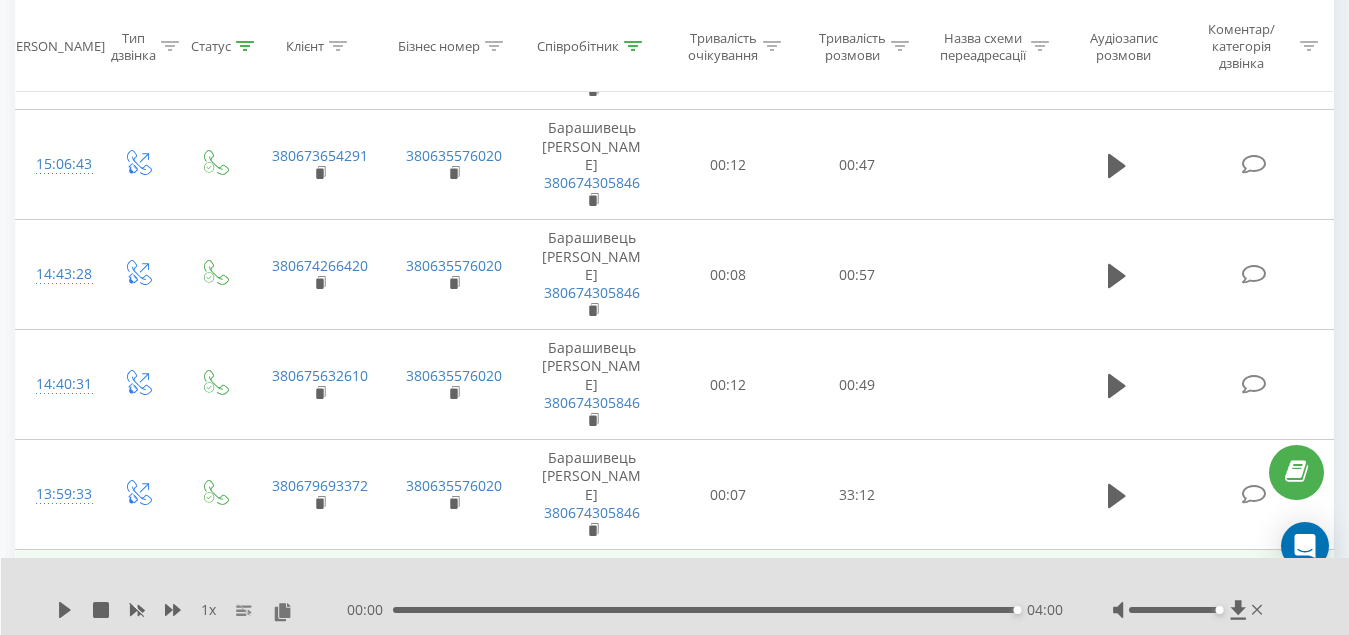 click 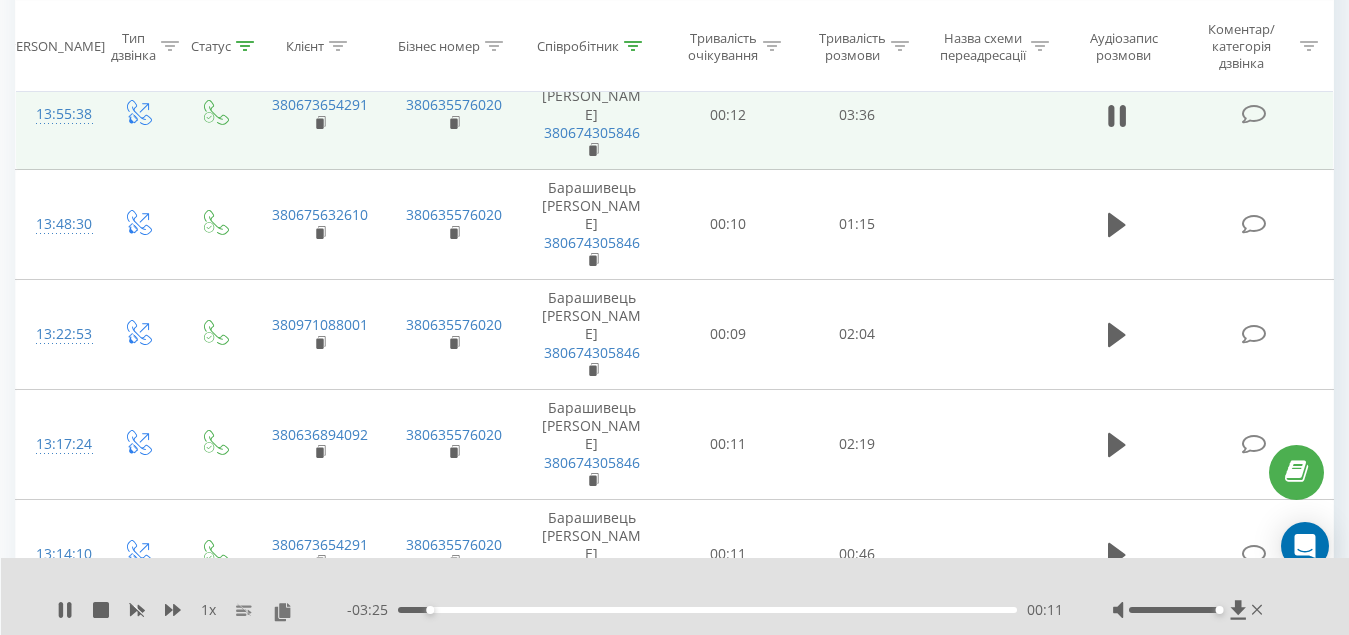 scroll, scrollTop: 2145, scrollLeft: 0, axis: vertical 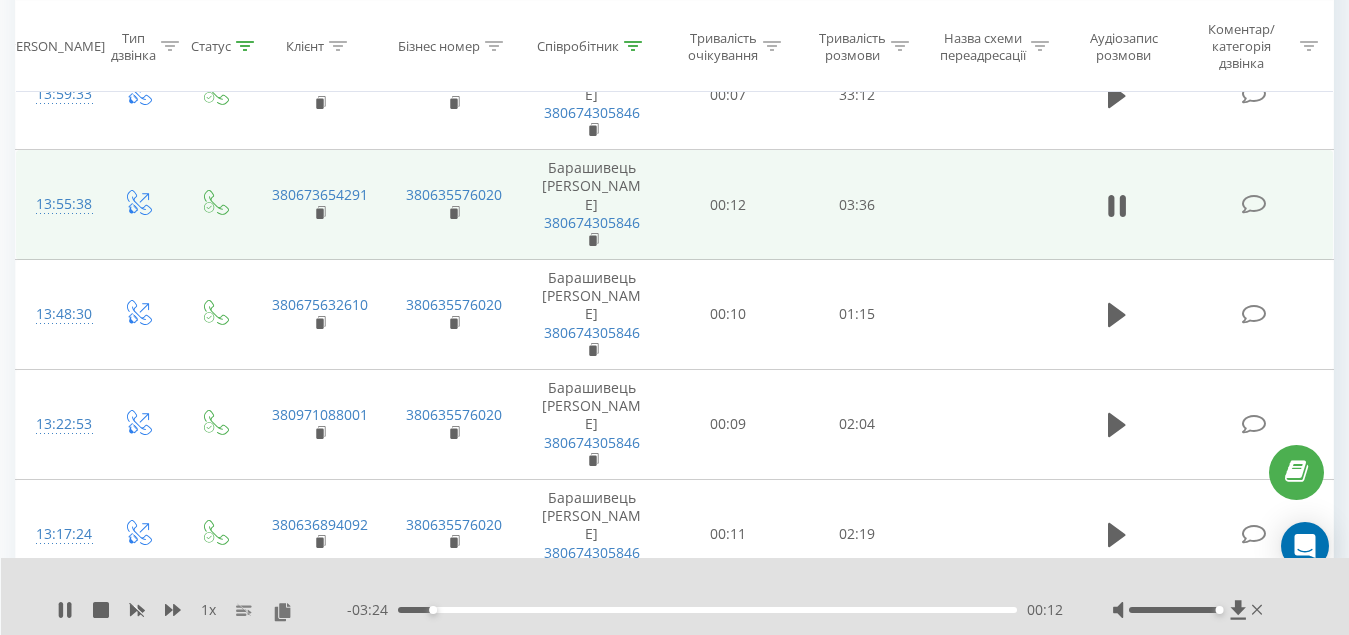 click 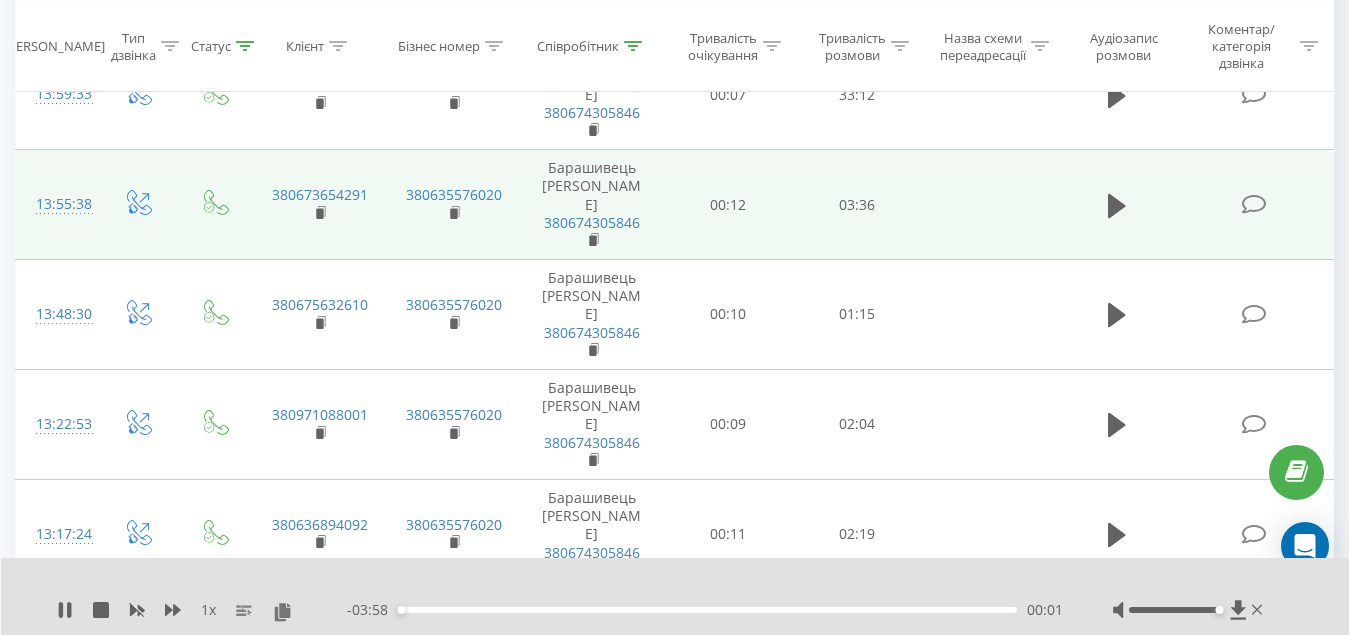 drag, startPoint x: 1114, startPoint y: 232, endPoint x: 915, endPoint y: 359, distance: 236.07202 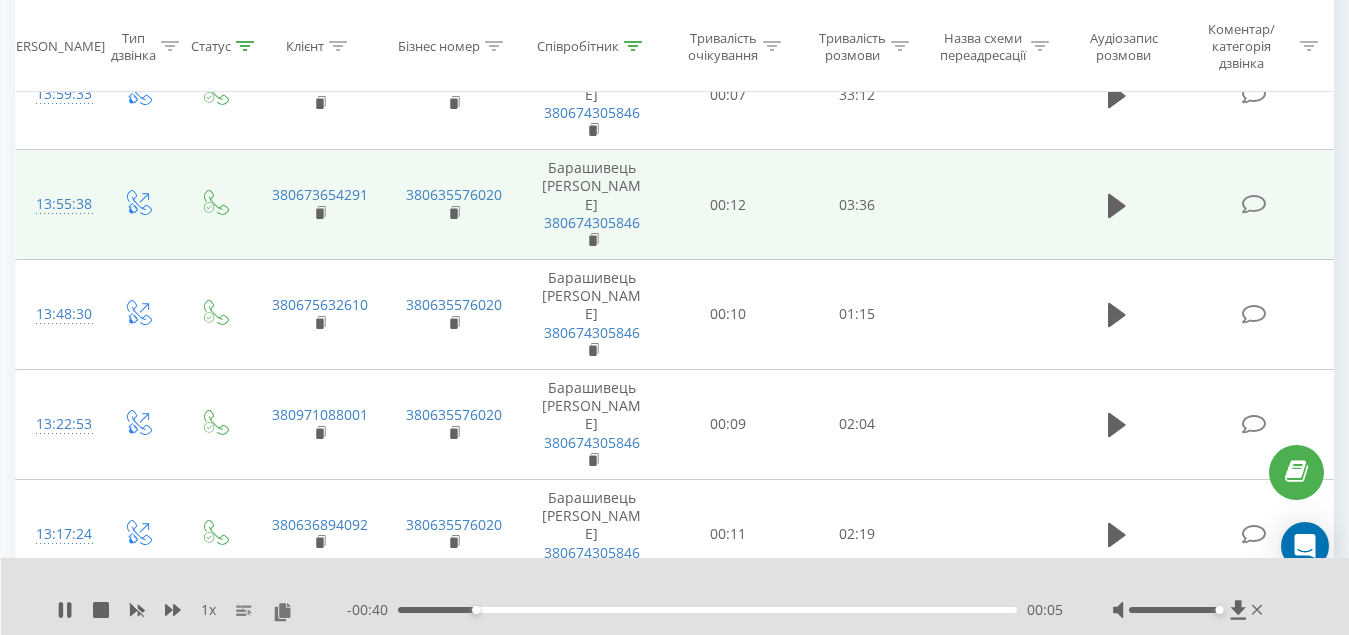 scroll, scrollTop: 1945, scrollLeft: 0, axis: vertical 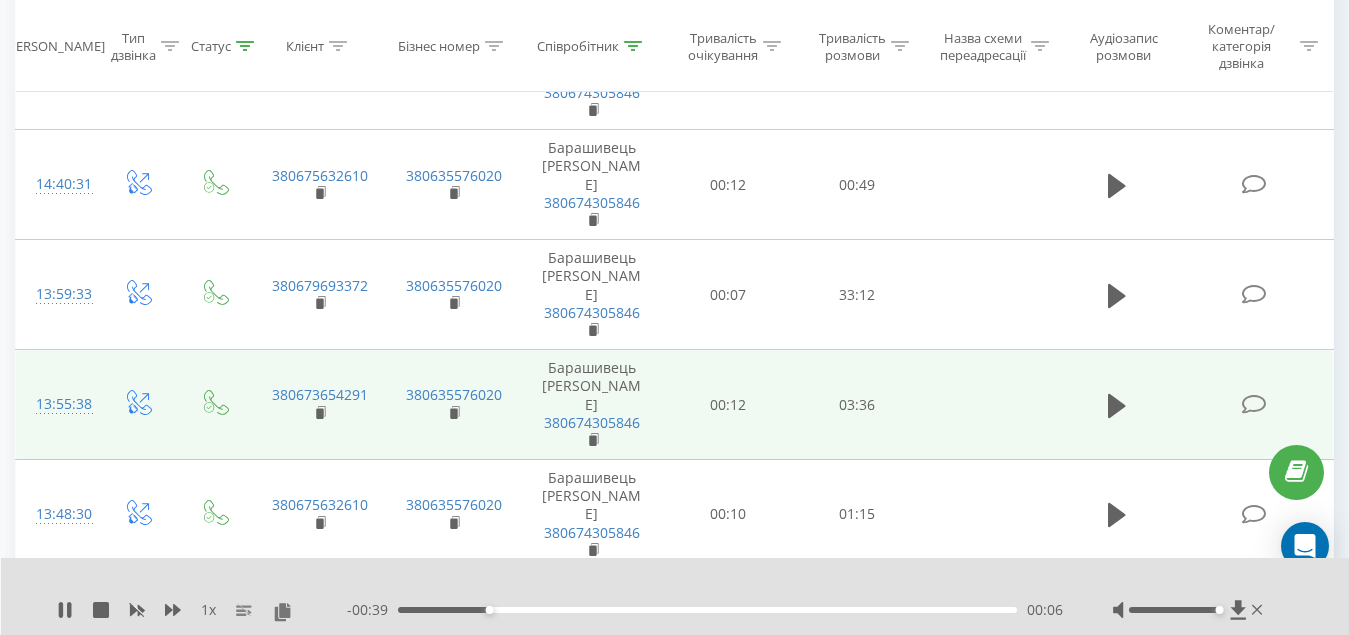 click 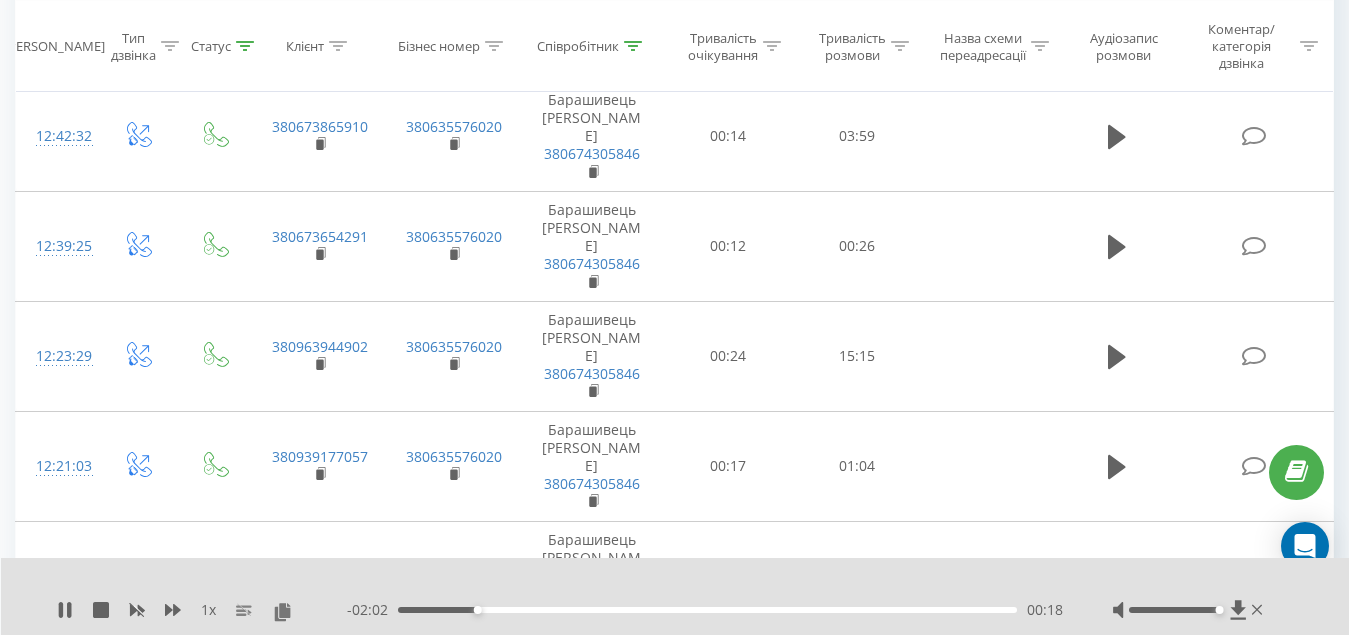 scroll, scrollTop: 2745, scrollLeft: 0, axis: vertical 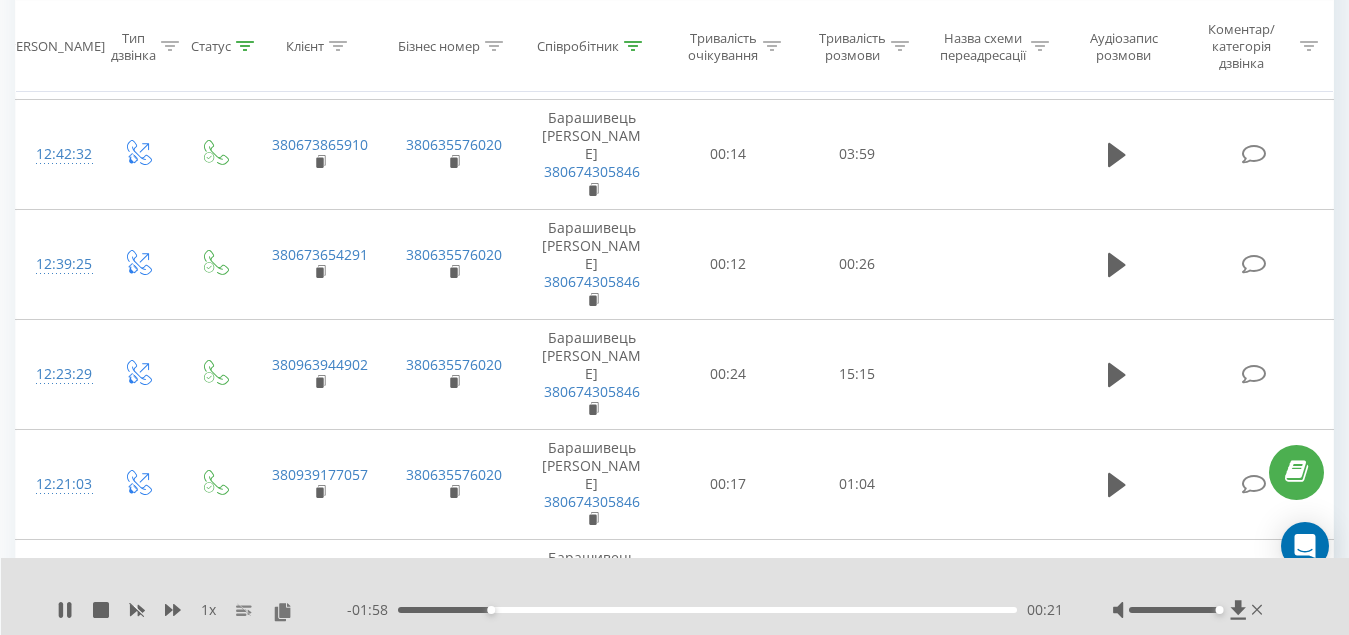 click 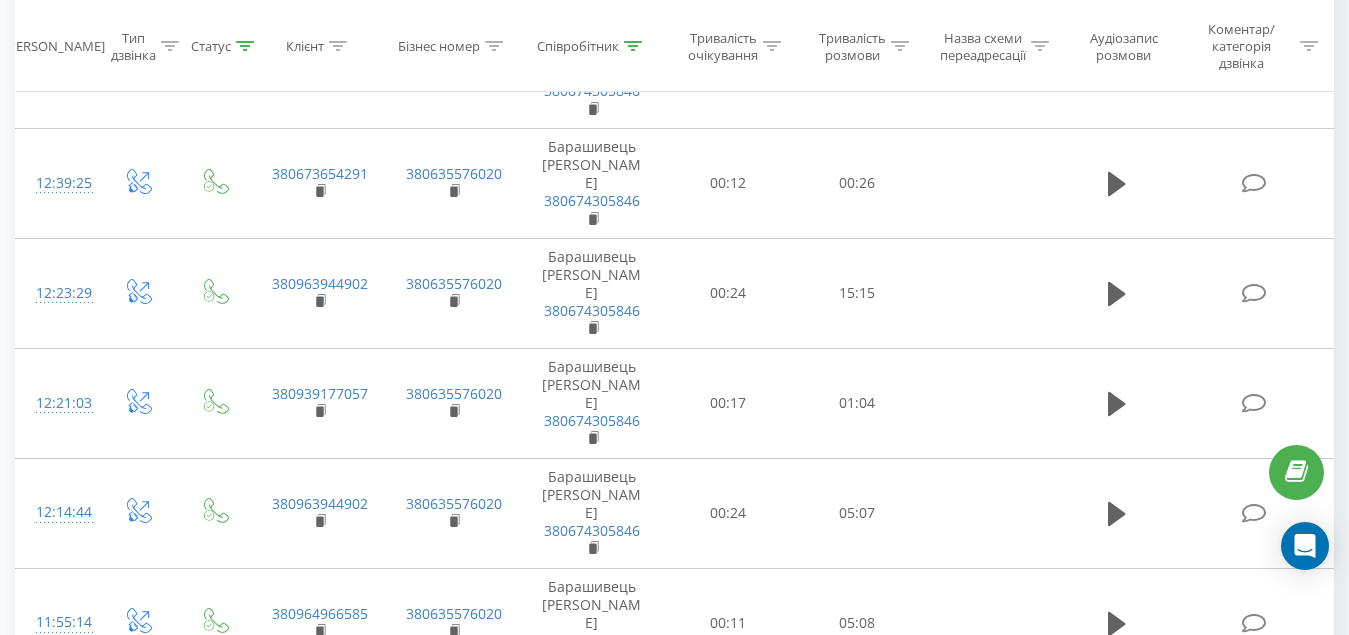 scroll, scrollTop: 2968, scrollLeft: 0, axis: vertical 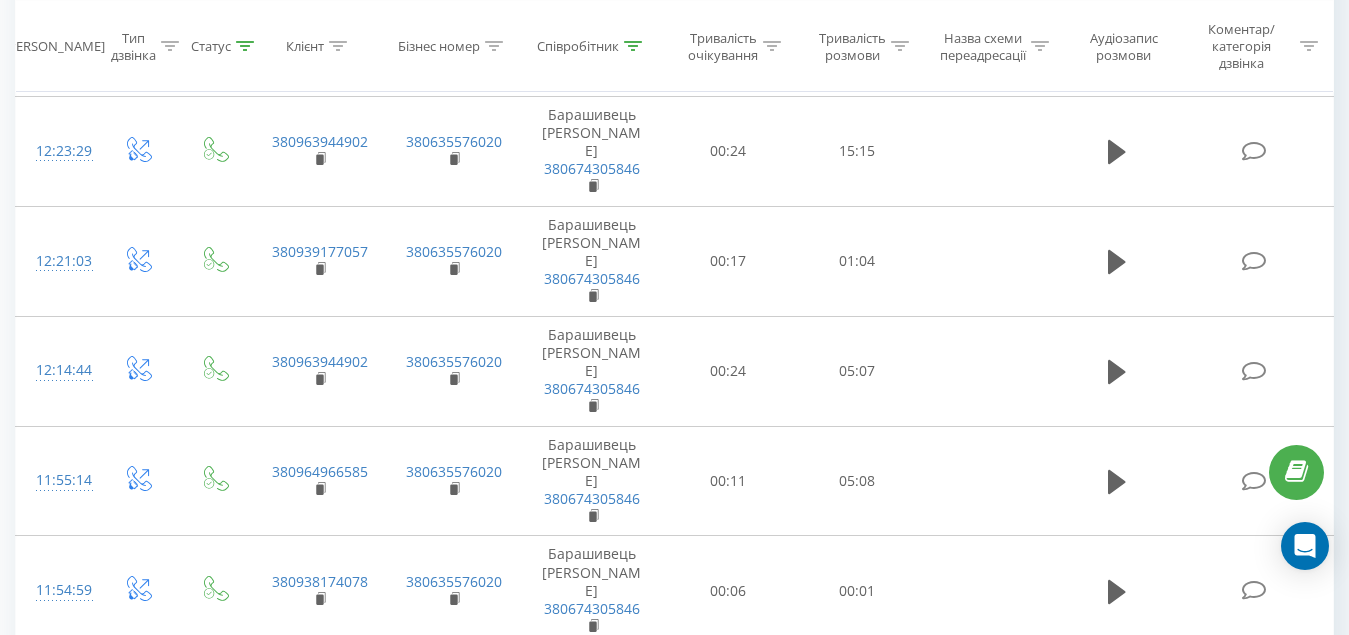 click on "06:08" at bounding box center [707, 1264] 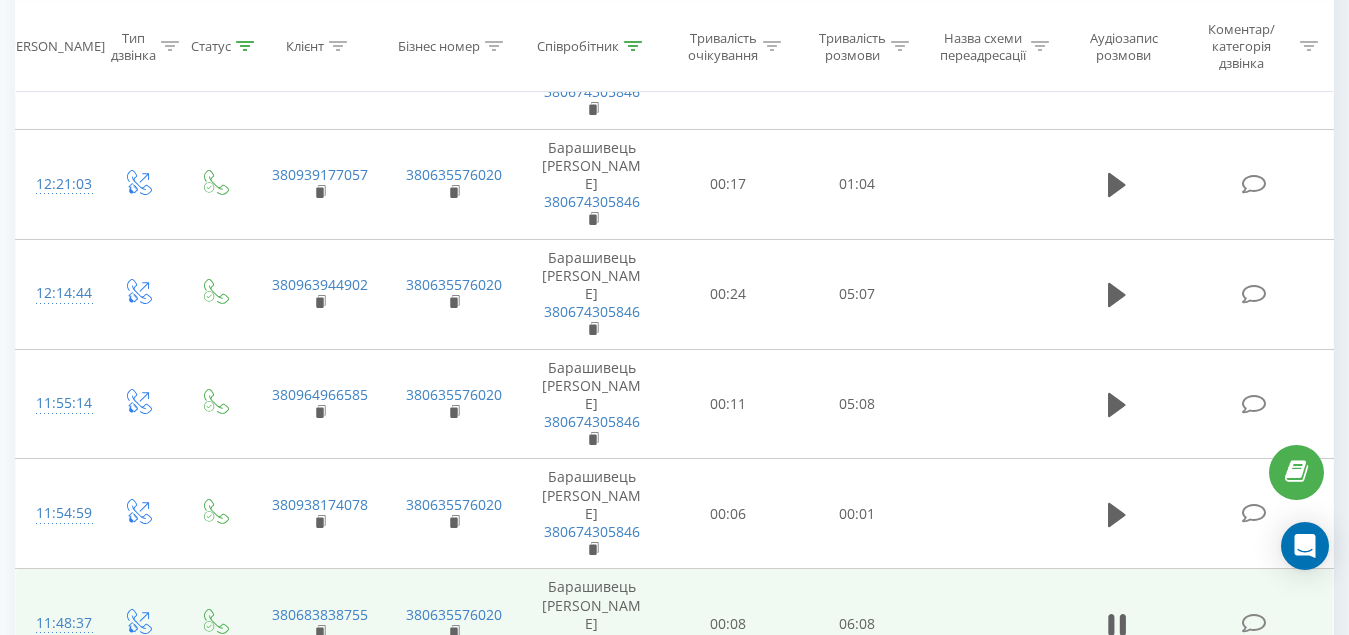 click at bounding box center (282, 1188) 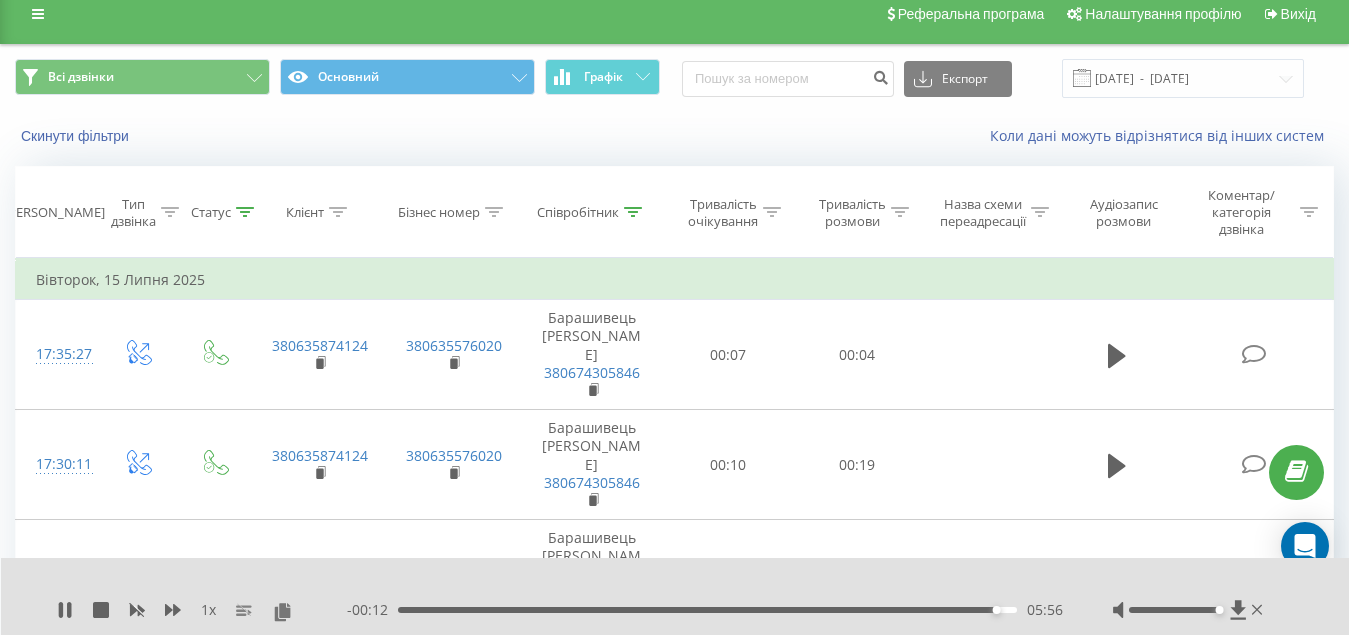 scroll, scrollTop: 0, scrollLeft: 0, axis: both 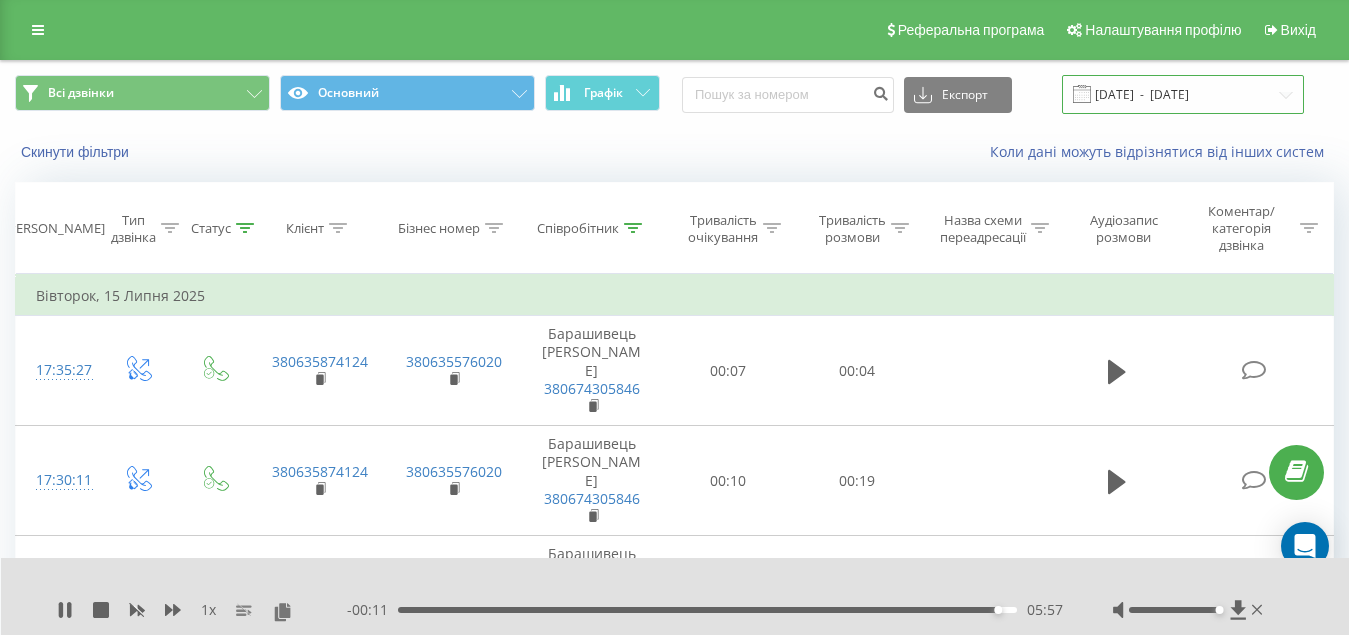 click on "[DATE]  -  [DATE]" at bounding box center [1183, 94] 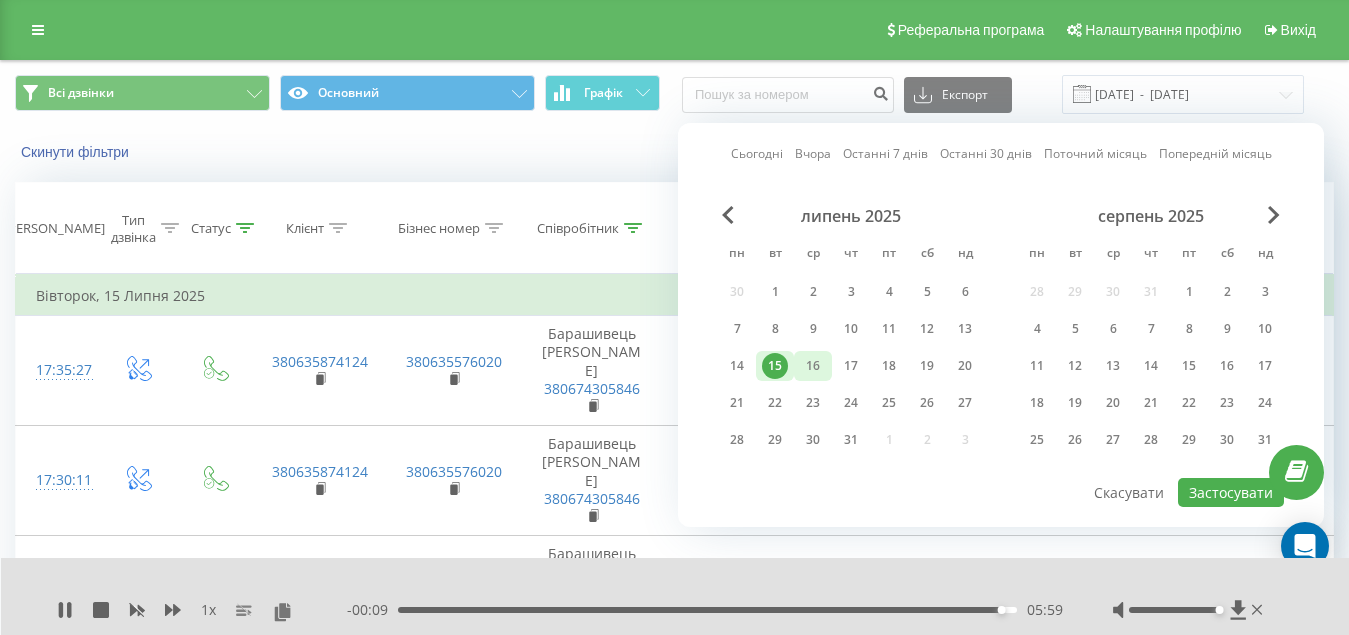 click on "16" at bounding box center [813, 366] 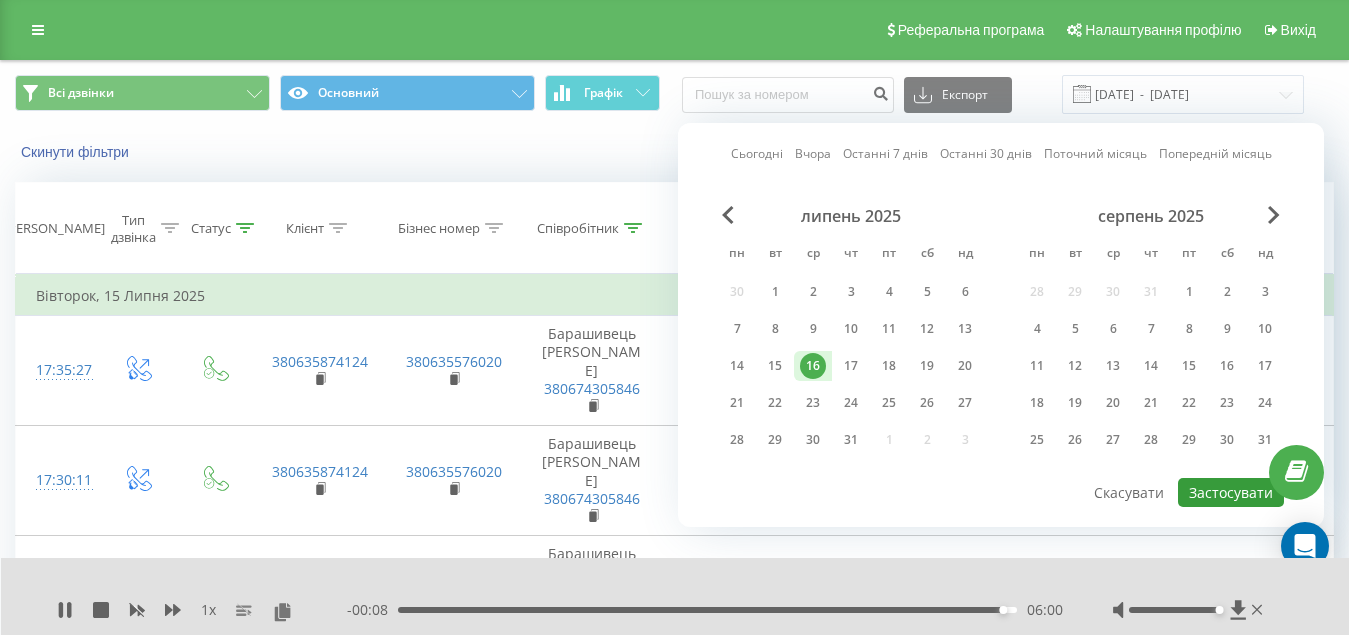 click on "Застосувати" at bounding box center (1231, 492) 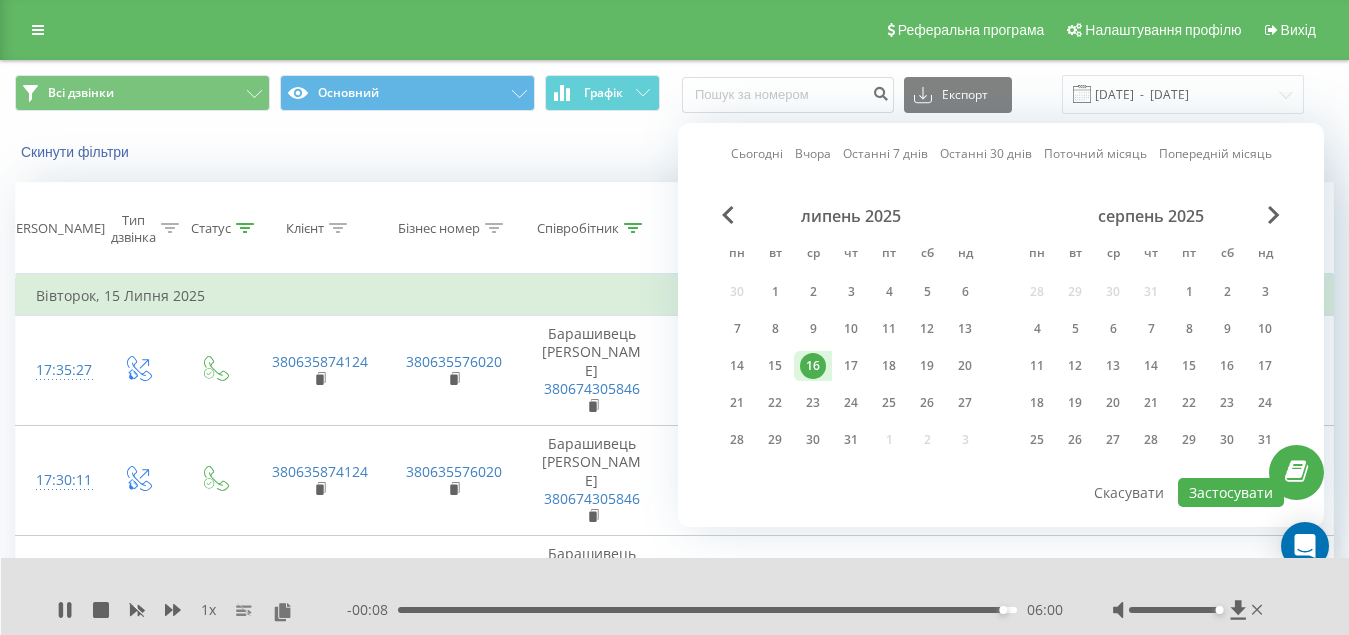type on "[DATE]  -  [DATE]" 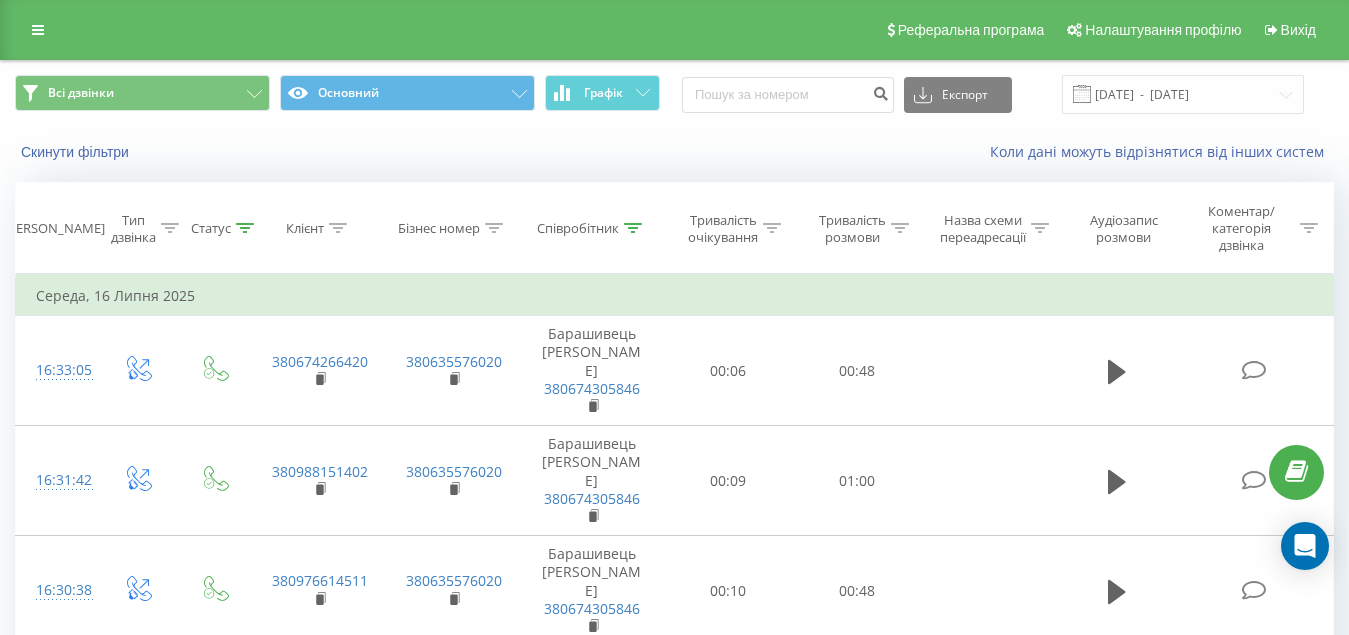 drag, startPoint x: 634, startPoint y: 223, endPoint x: 614, endPoint y: 281, distance: 61.351448 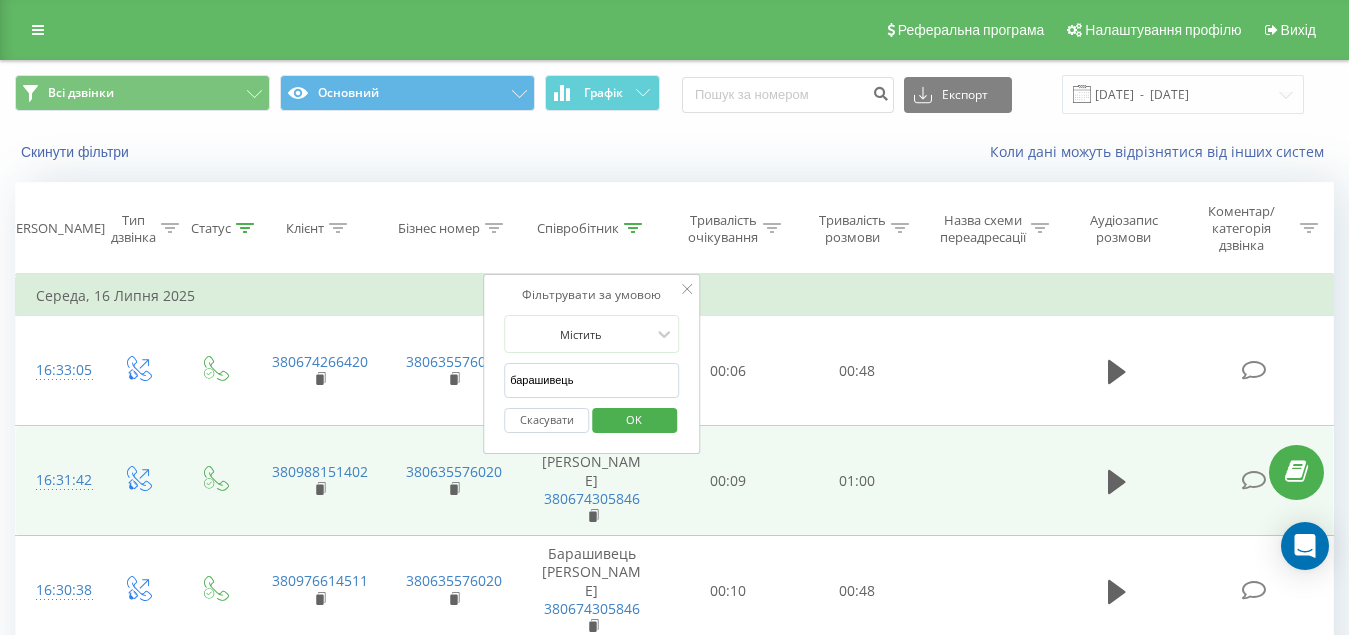 drag, startPoint x: 495, startPoint y: 378, endPoint x: 226, endPoint y: 429, distance: 273.7919 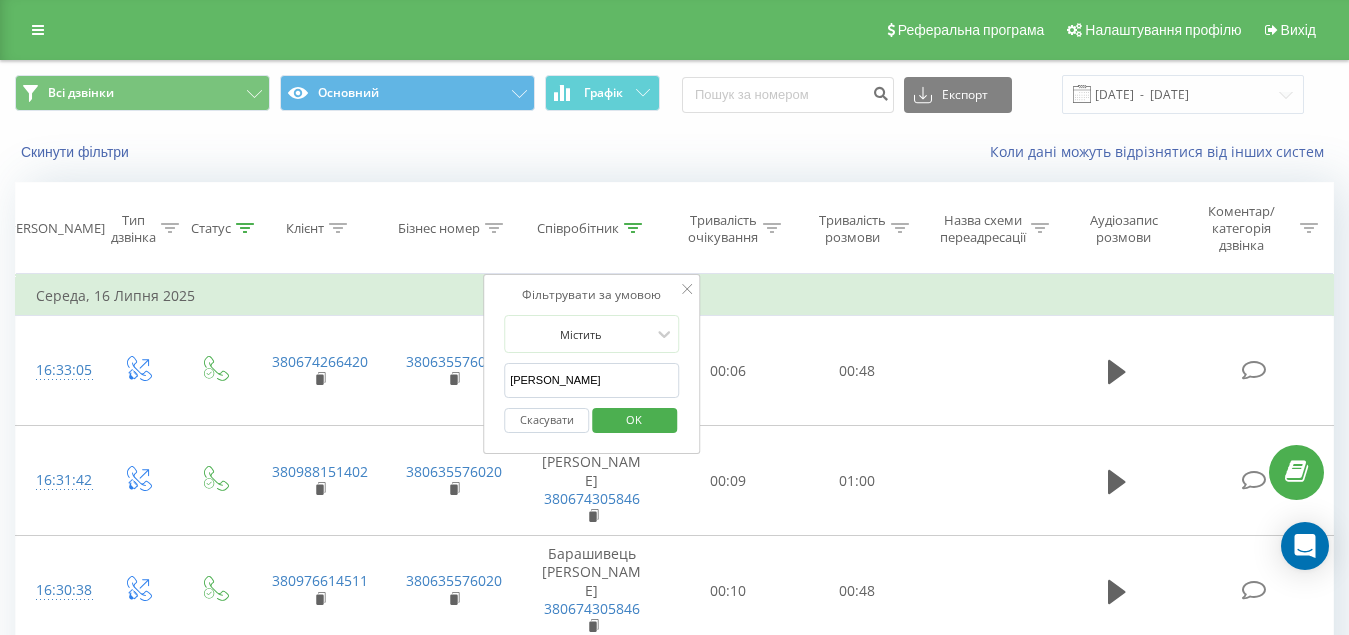 click on "OK" at bounding box center [634, 419] 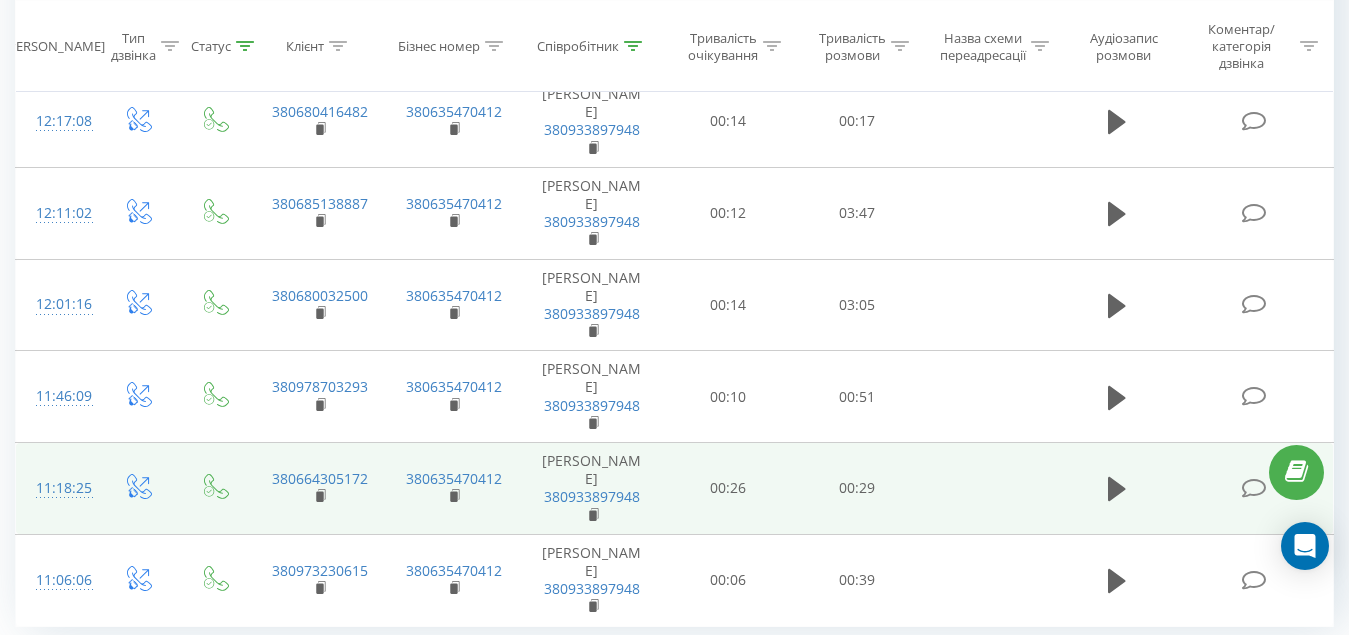 scroll, scrollTop: 666, scrollLeft: 0, axis: vertical 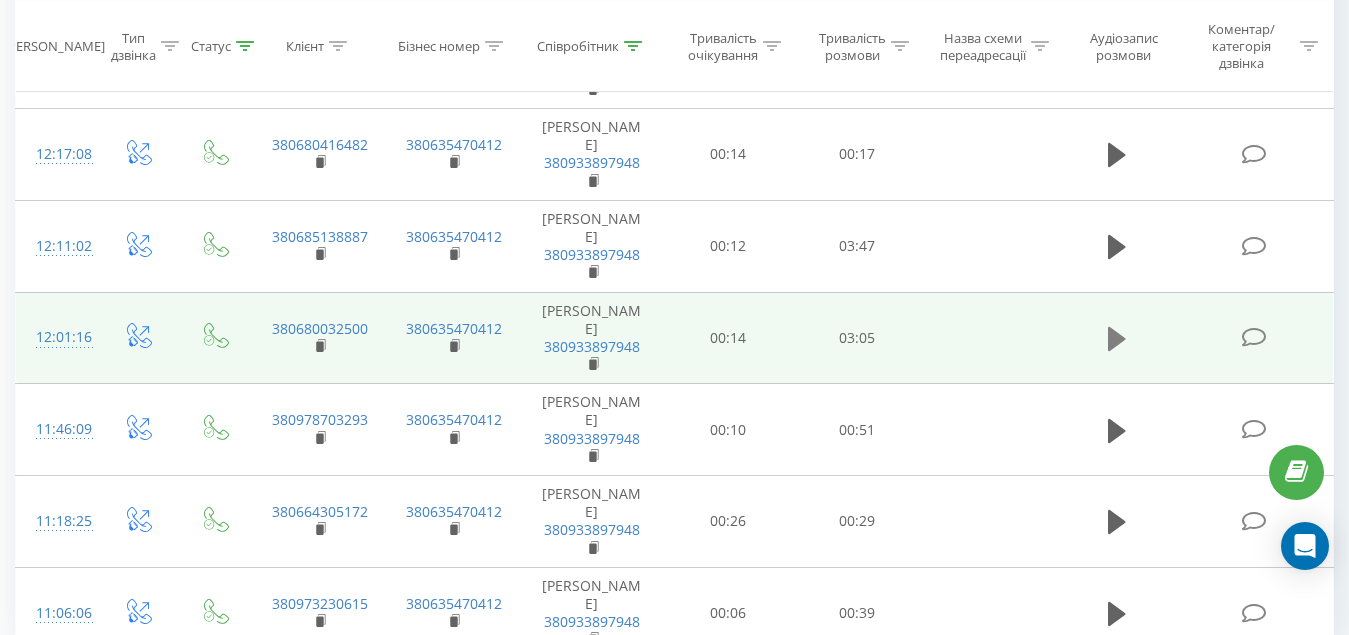 click at bounding box center (1117, 339) 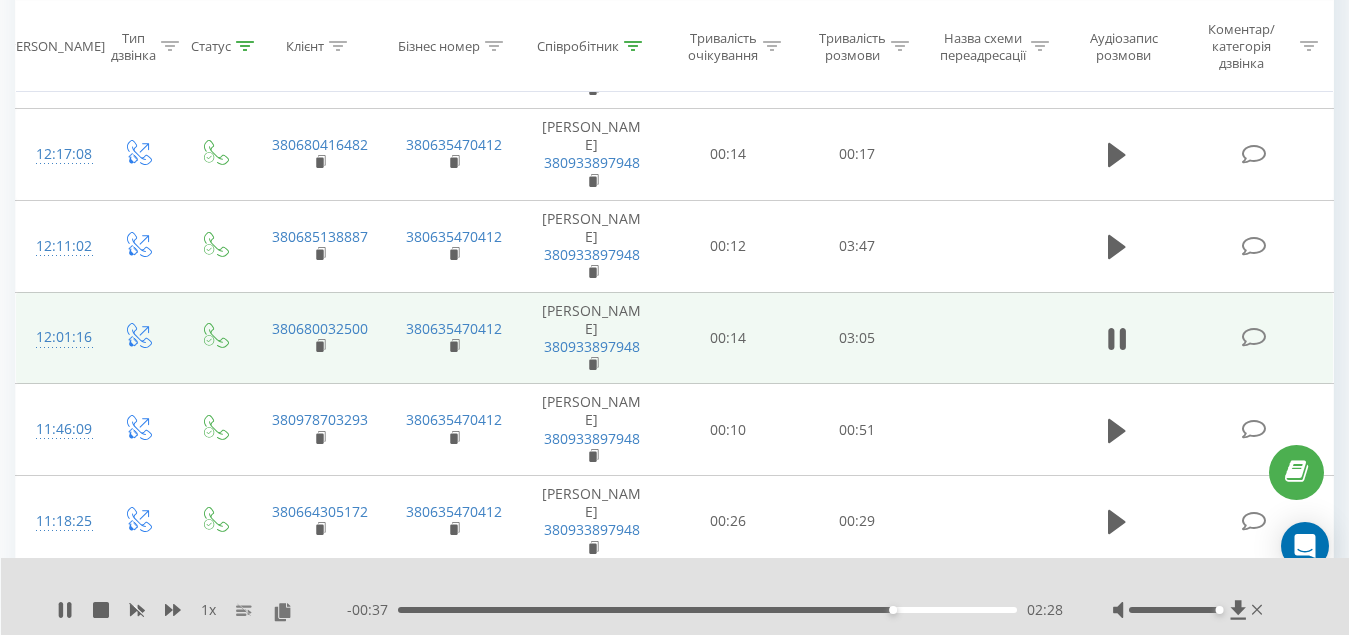 click on "02:28" at bounding box center (707, 610) 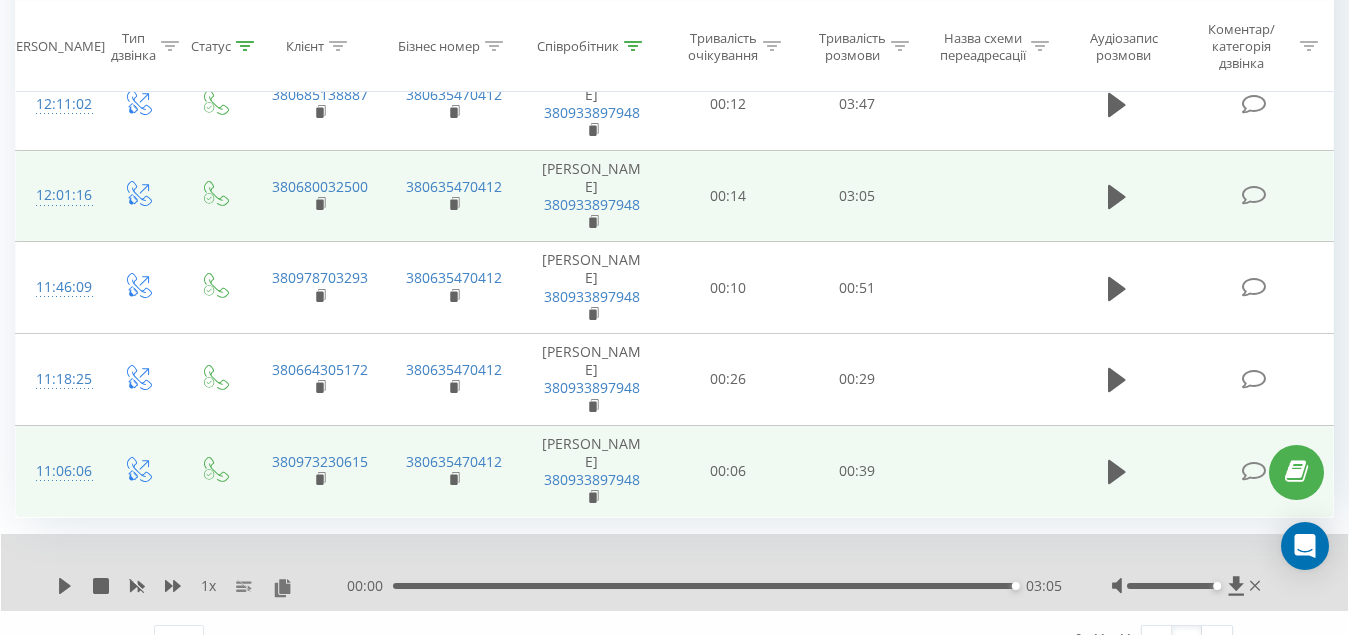 scroll, scrollTop: 843, scrollLeft: 0, axis: vertical 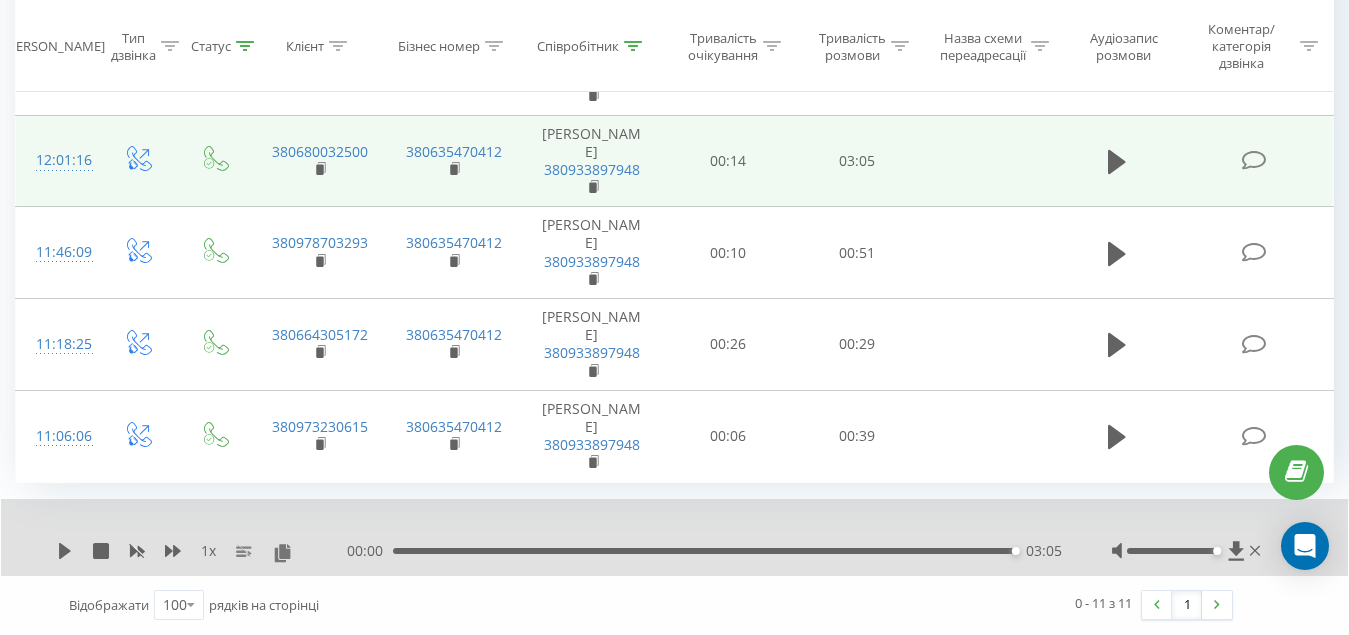 click on "03:05" at bounding box center [704, 551] 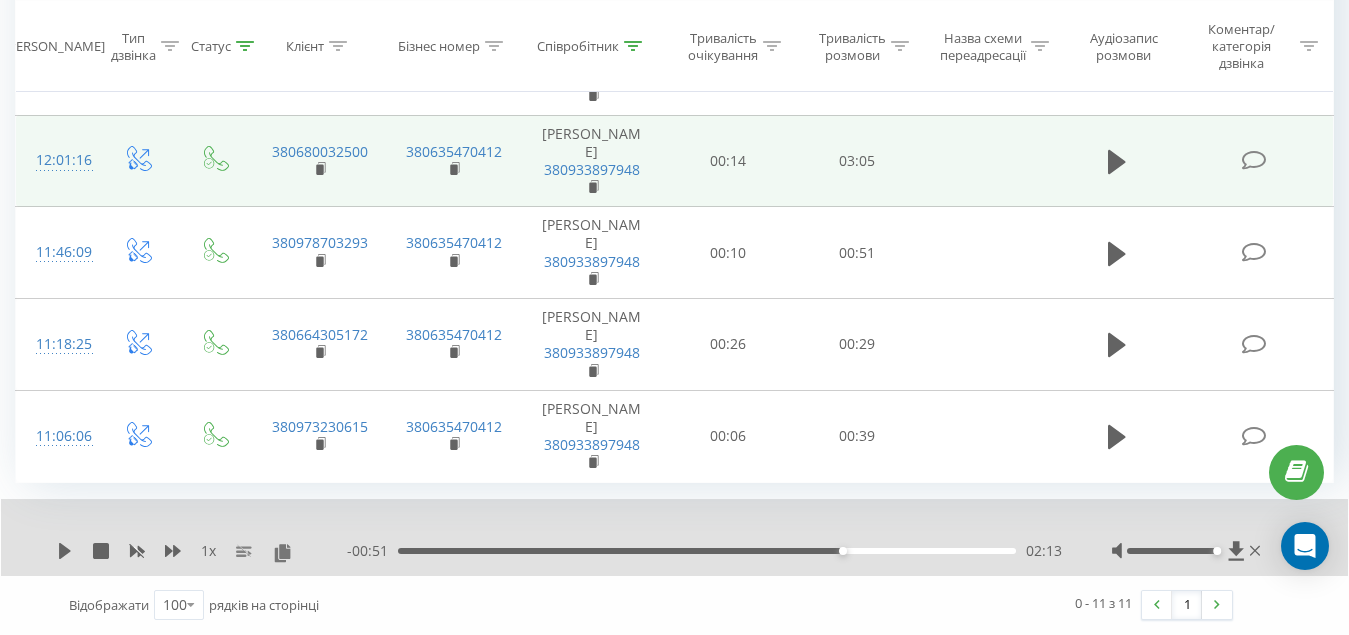 click on "1 x" at bounding box center (202, 551) 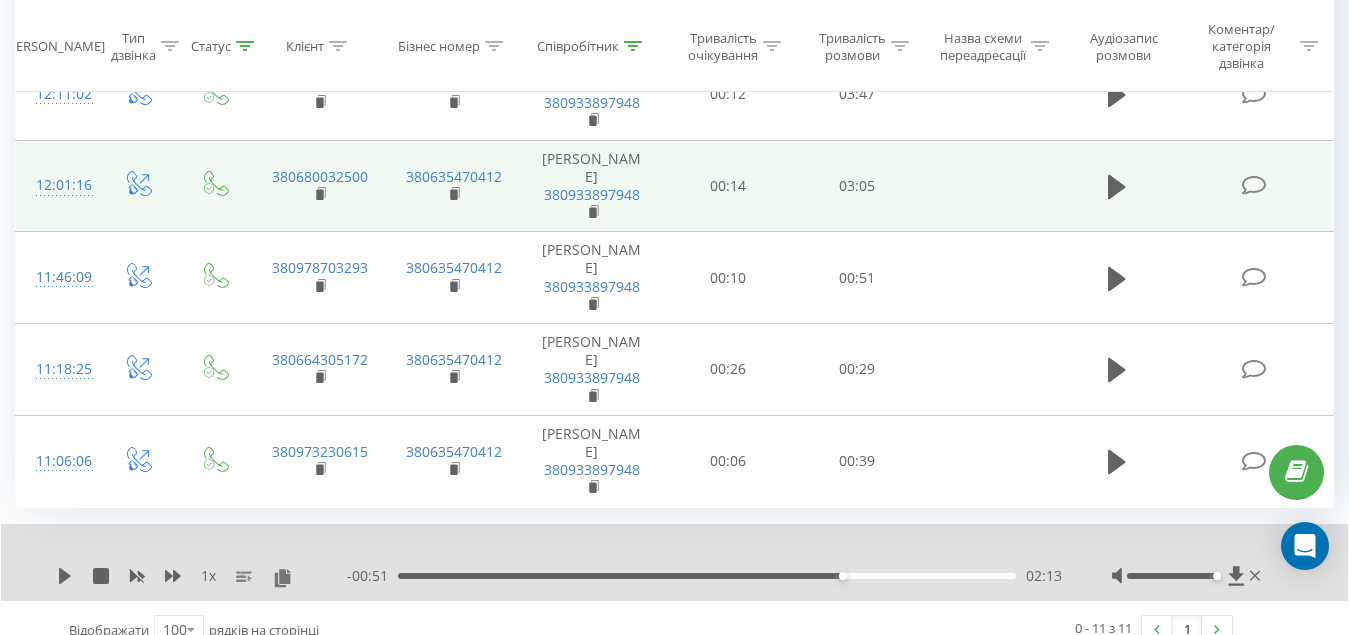 scroll, scrollTop: 843, scrollLeft: 0, axis: vertical 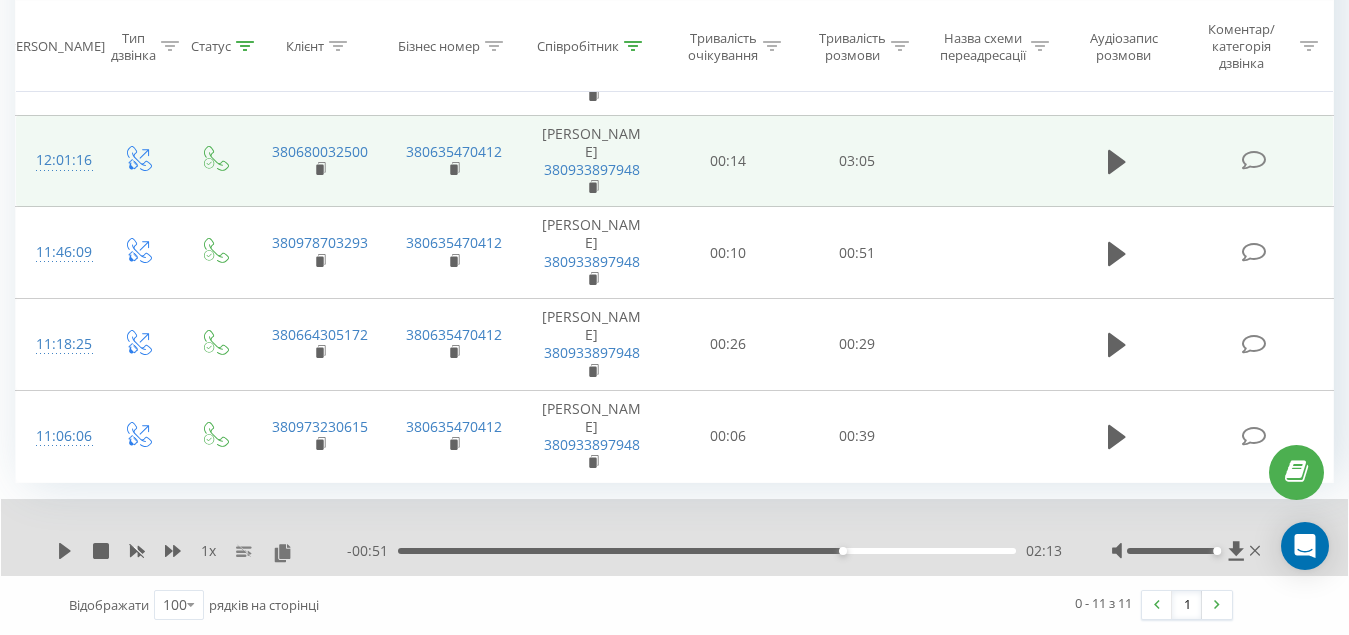 drag, startPoint x: 67, startPoint y: 548, endPoint x: 127, endPoint y: 554, distance: 60.299255 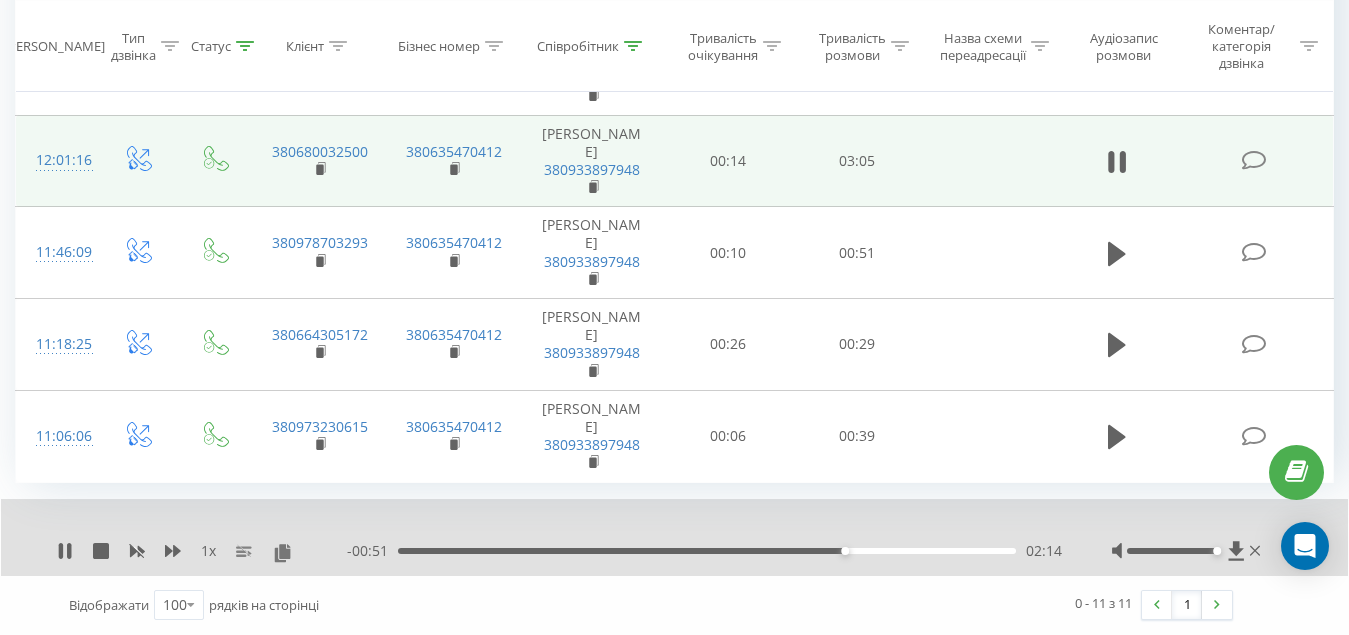 drag, startPoint x: 283, startPoint y: 546, endPoint x: 286, endPoint y: 568, distance: 22.203604 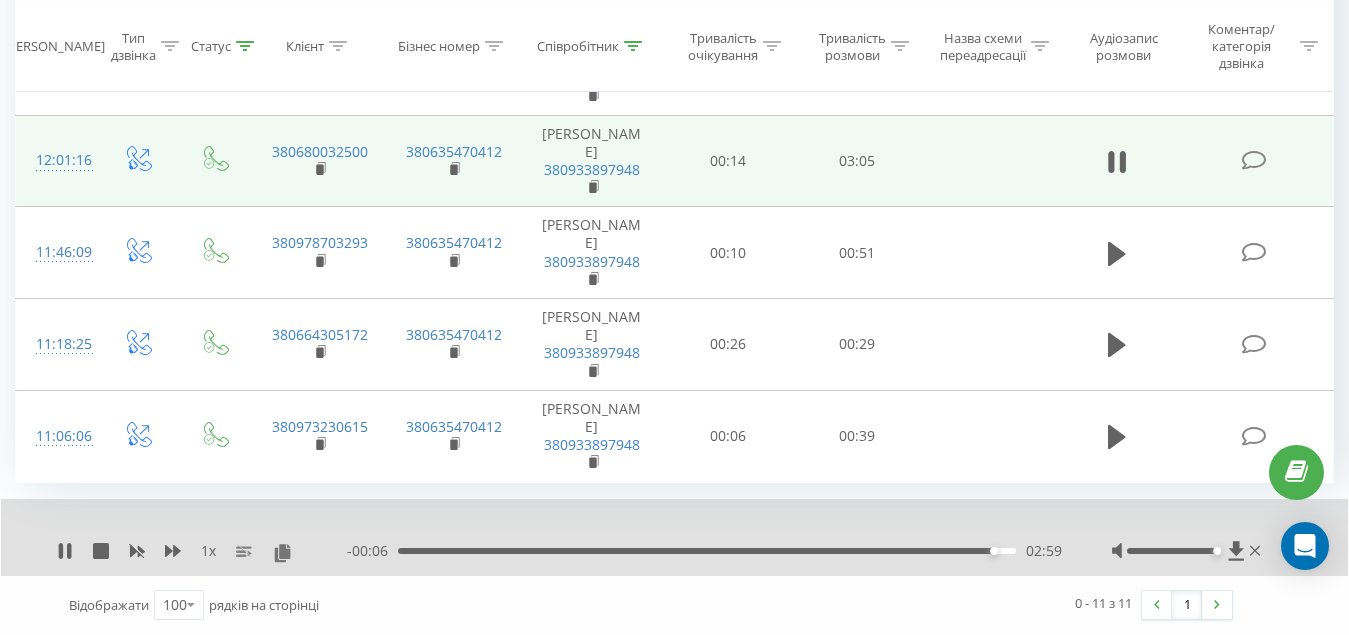 click 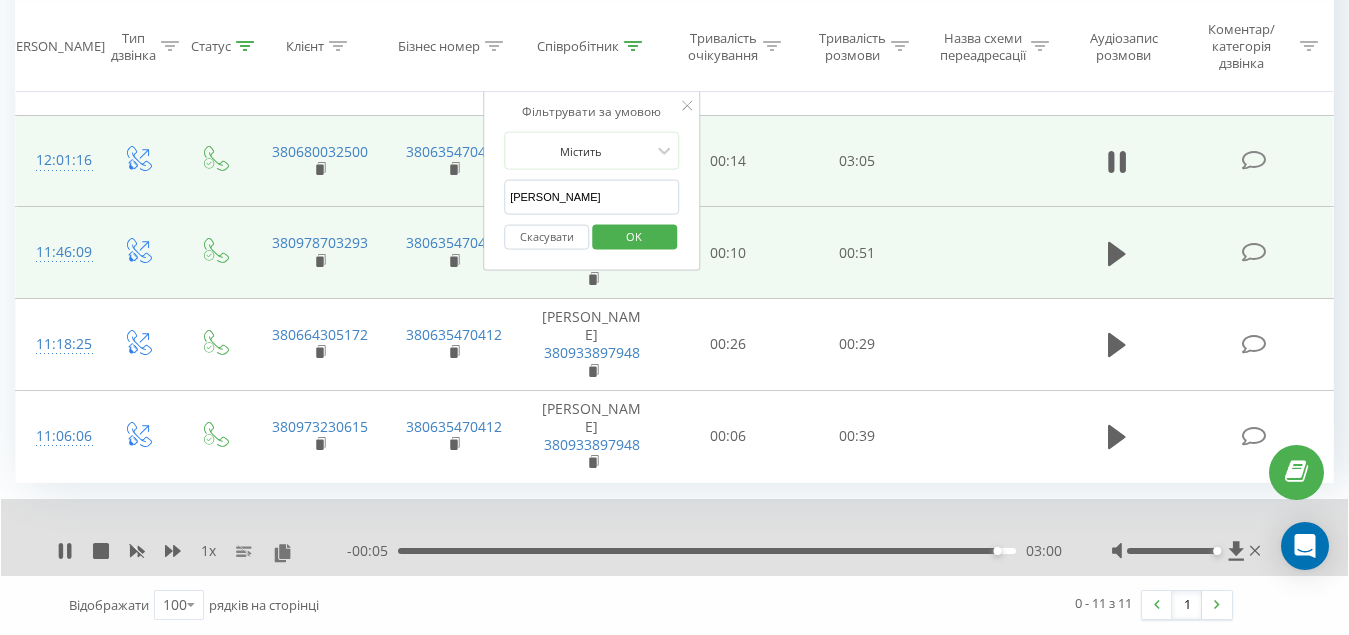 drag, startPoint x: 492, startPoint y: 173, endPoint x: 298, endPoint y: 208, distance: 197.13194 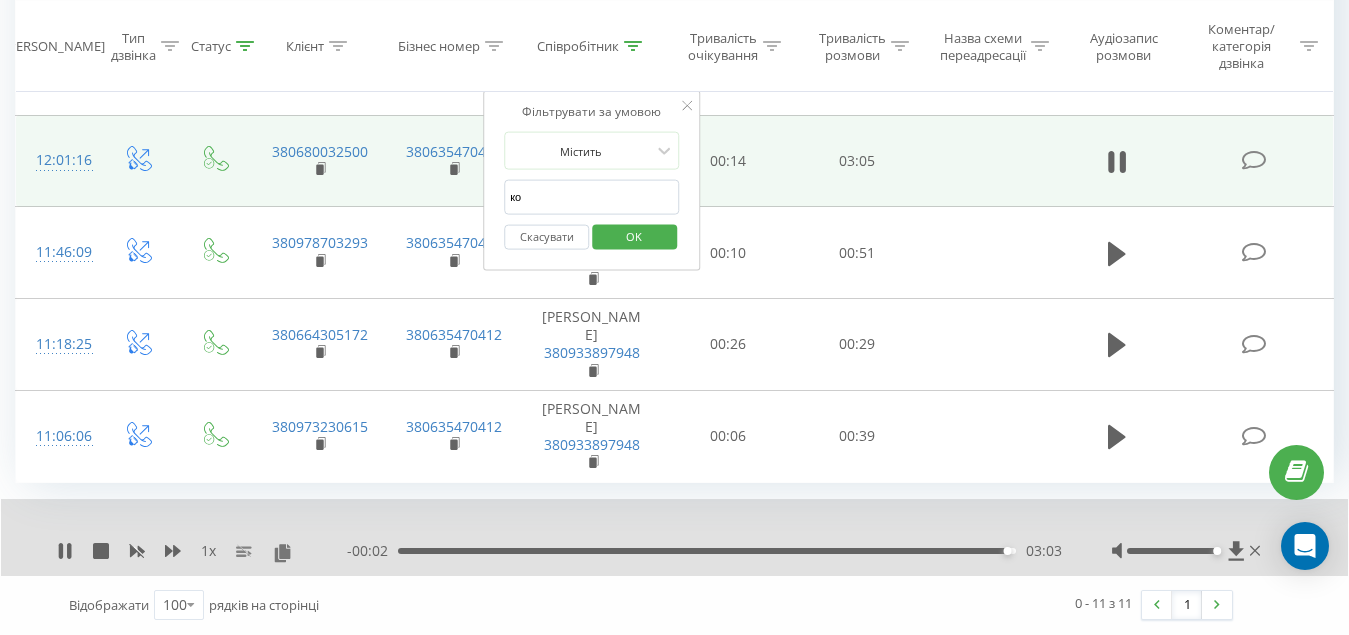 drag, startPoint x: 550, startPoint y: 186, endPoint x: 435, endPoint y: 179, distance: 115.212845 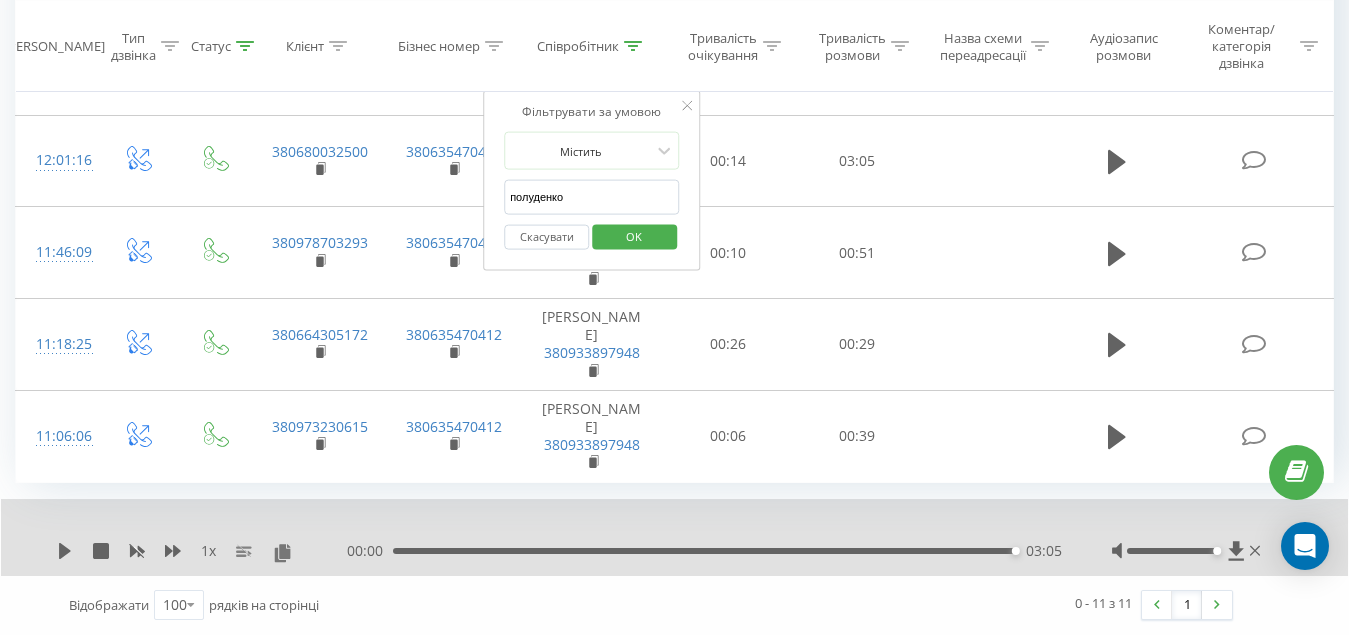 drag, startPoint x: 643, startPoint y: 238, endPoint x: 547, endPoint y: 288, distance: 108.24047 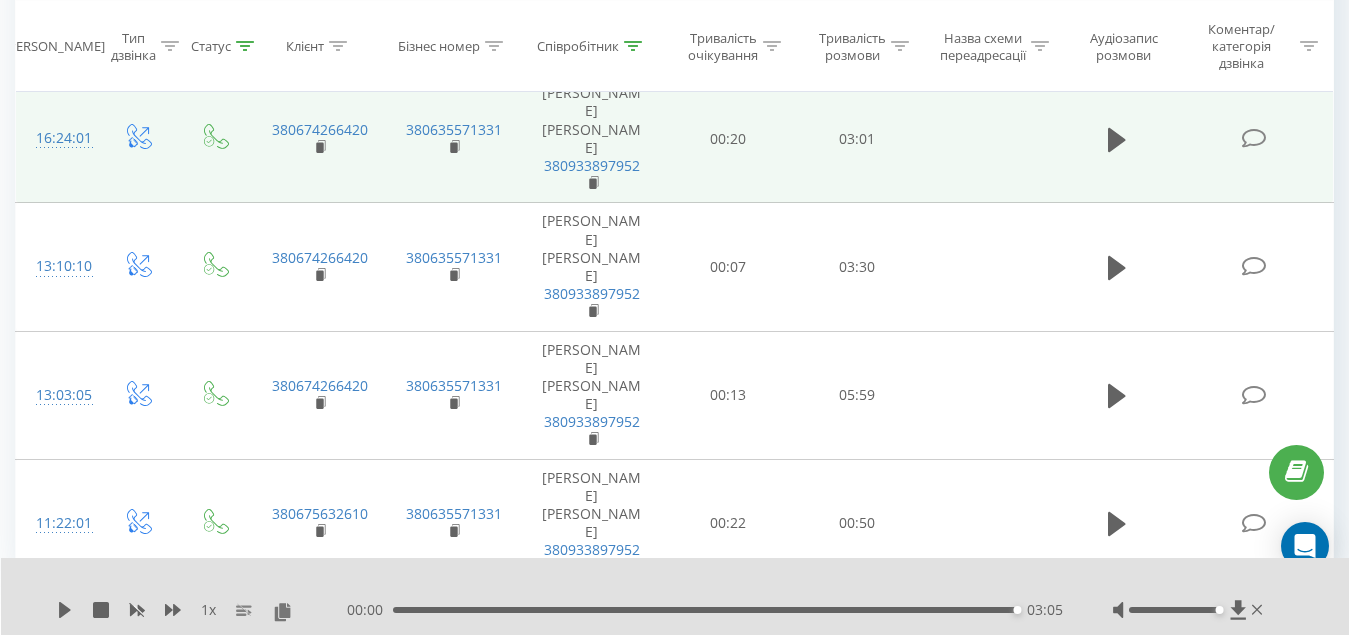 scroll, scrollTop: 0, scrollLeft: 0, axis: both 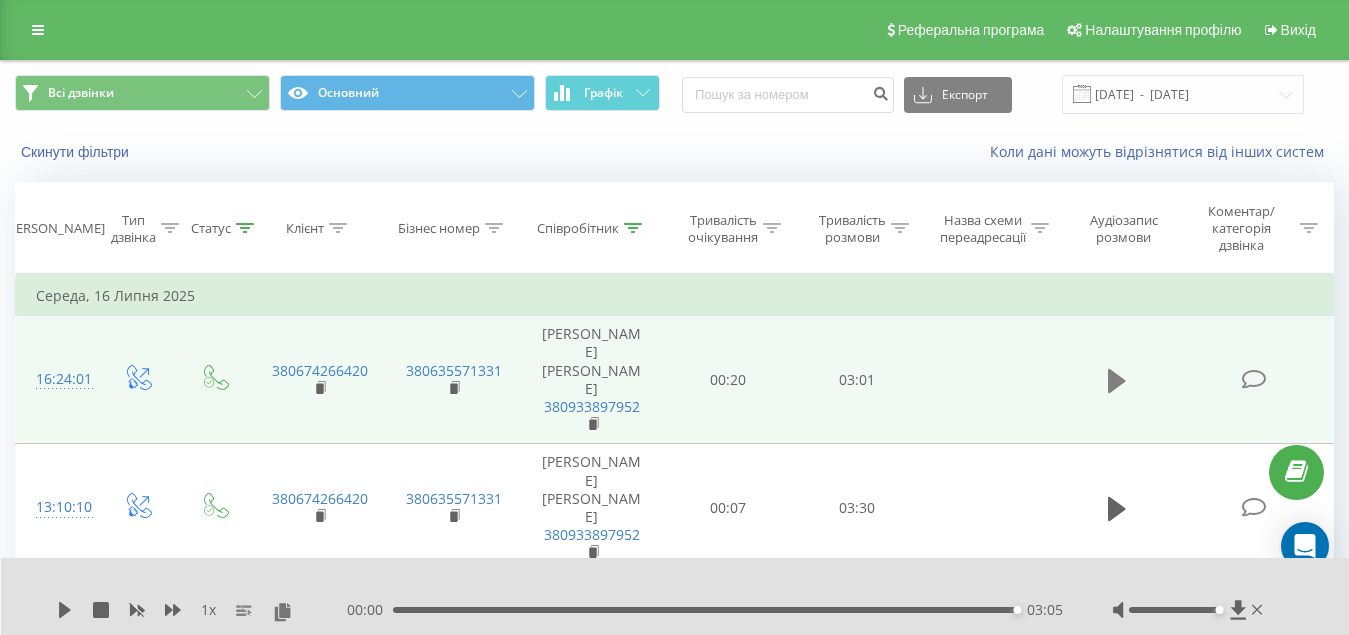 click 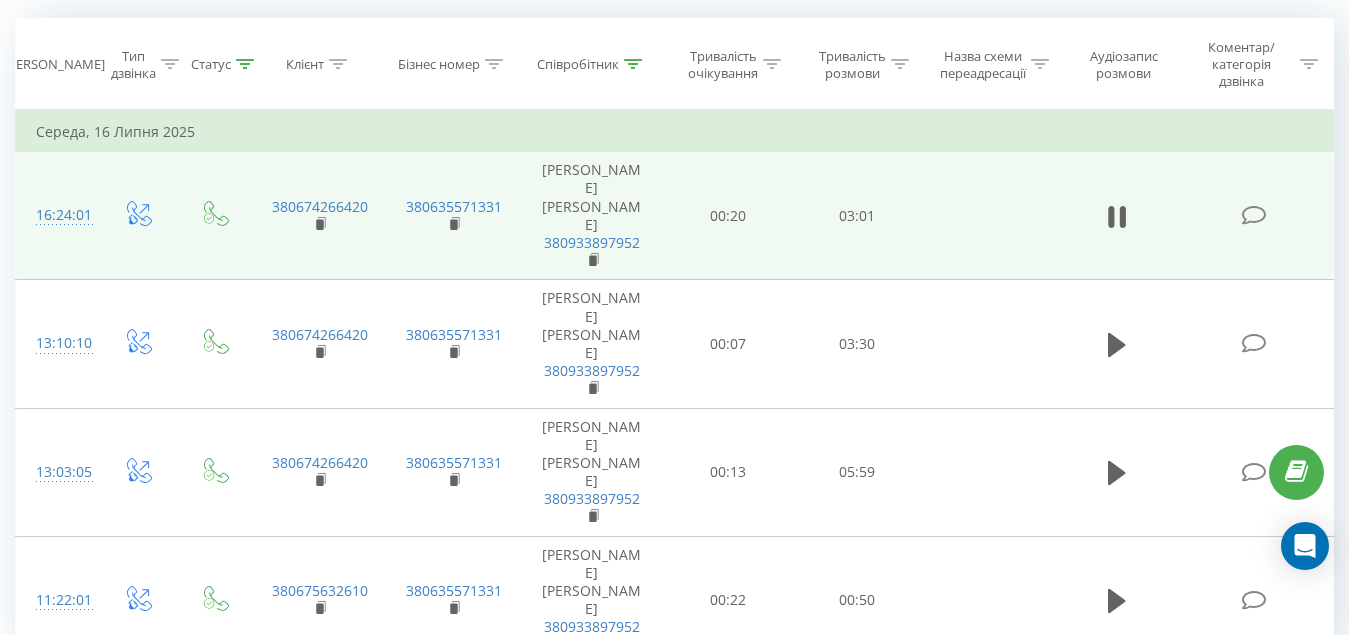 scroll, scrollTop: 241, scrollLeft: 0, axis: vertical 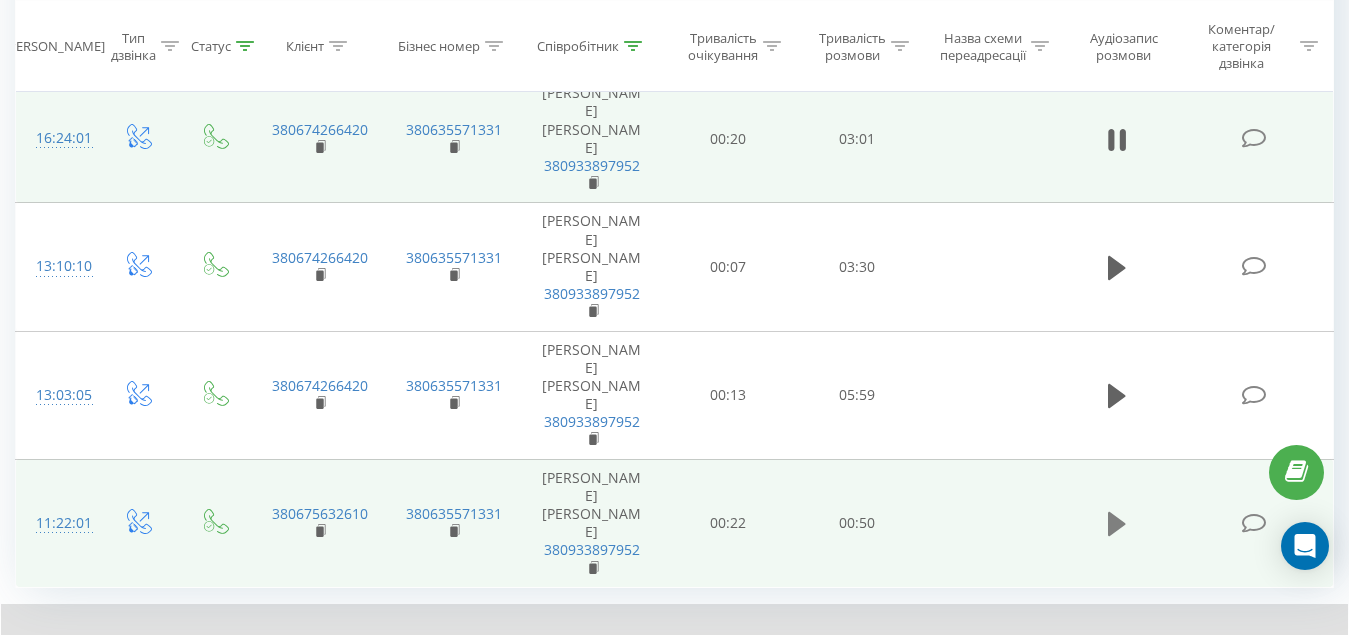 click 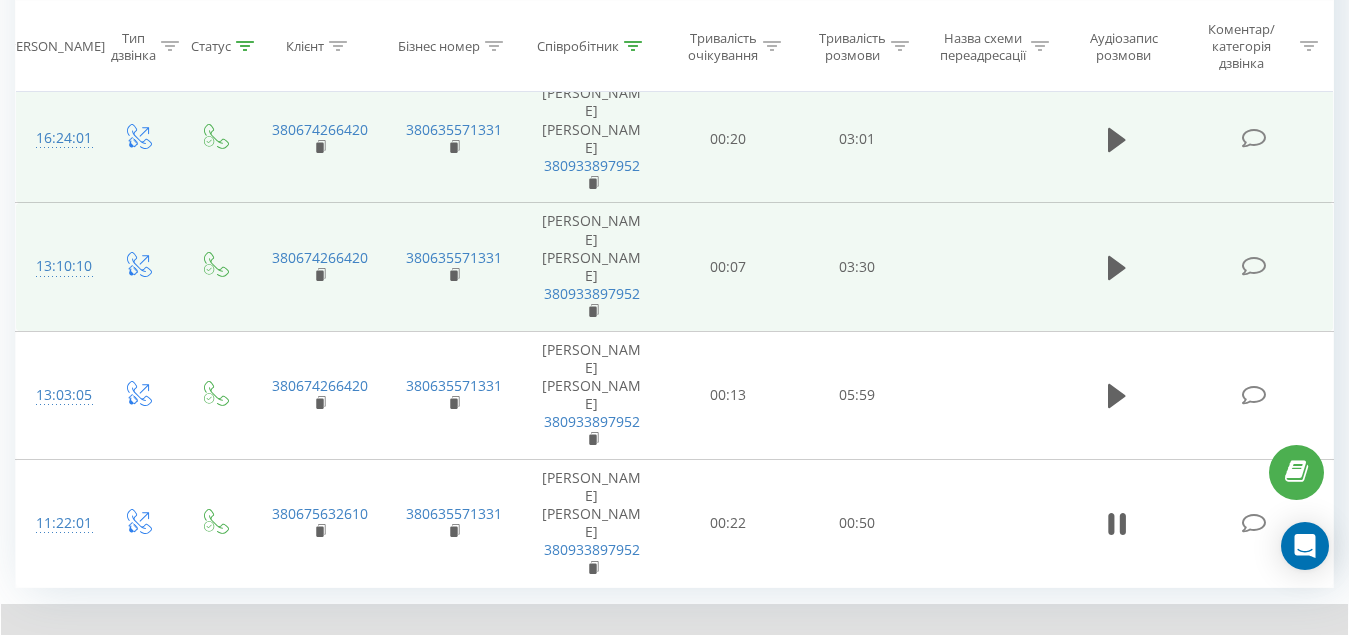 drag, startPoint x: 1119, startPoint y: 398, endPoint x: 779, endPoint y: 248, distance: 371.61807 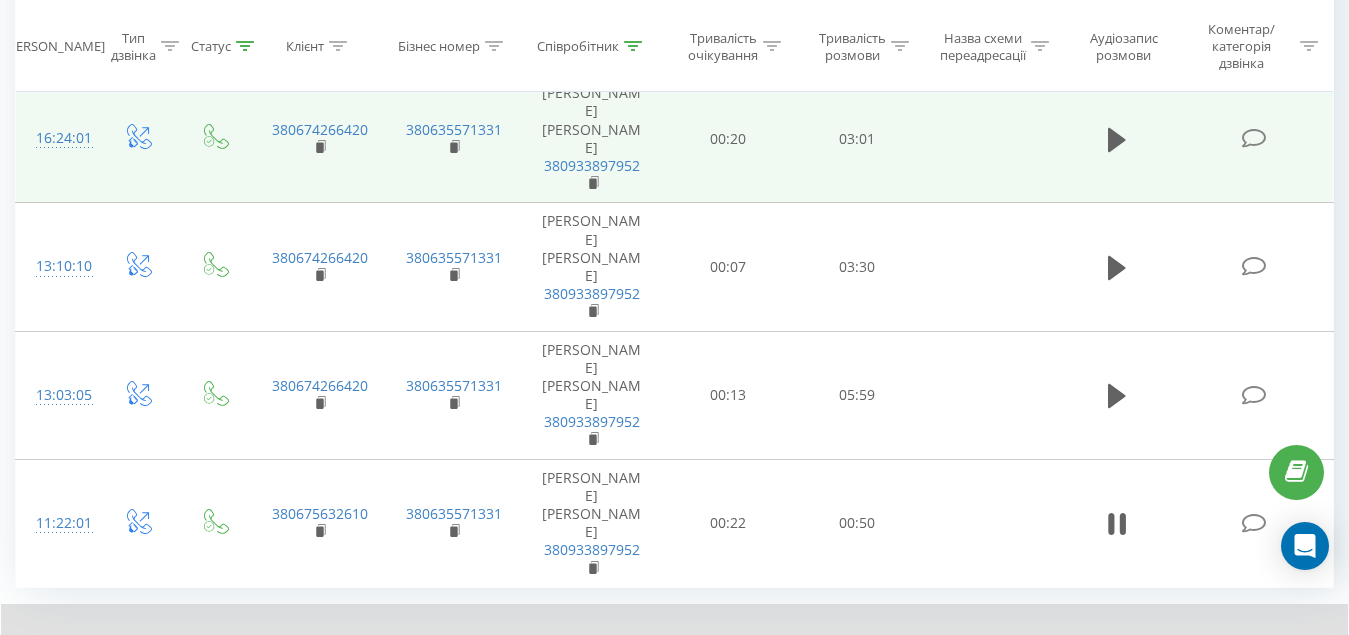click 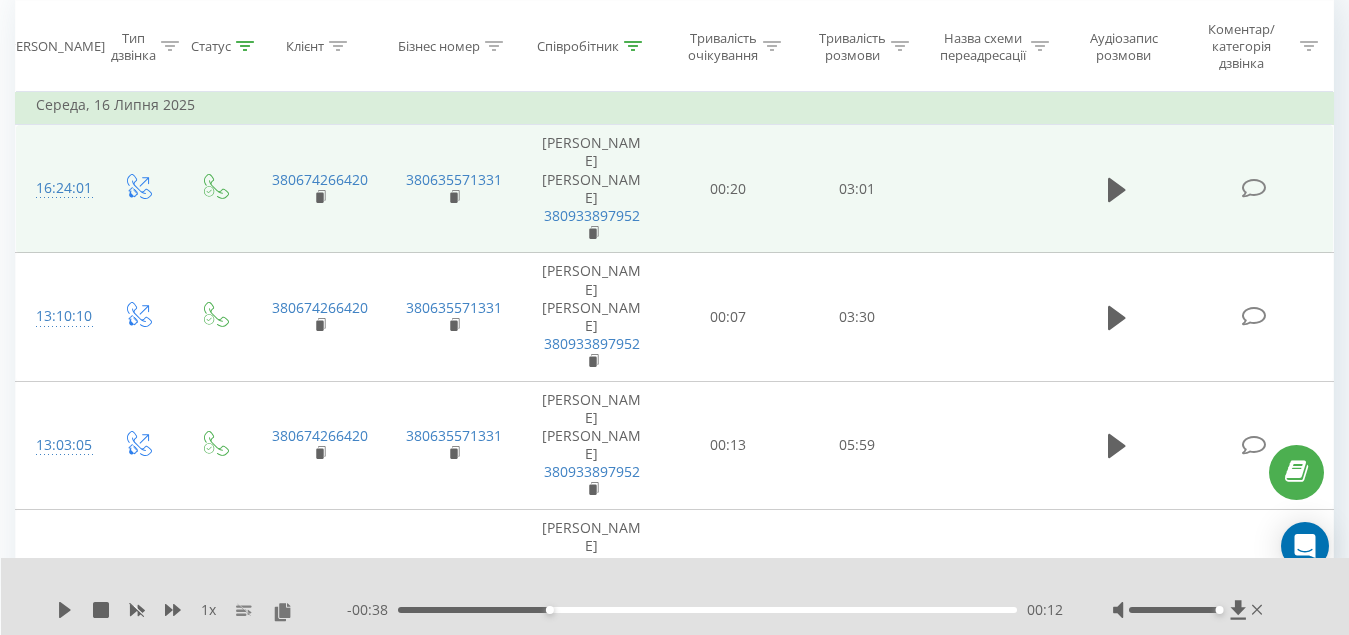 scroll, scrollTop: 0, scrollLeft: 0, axis: both 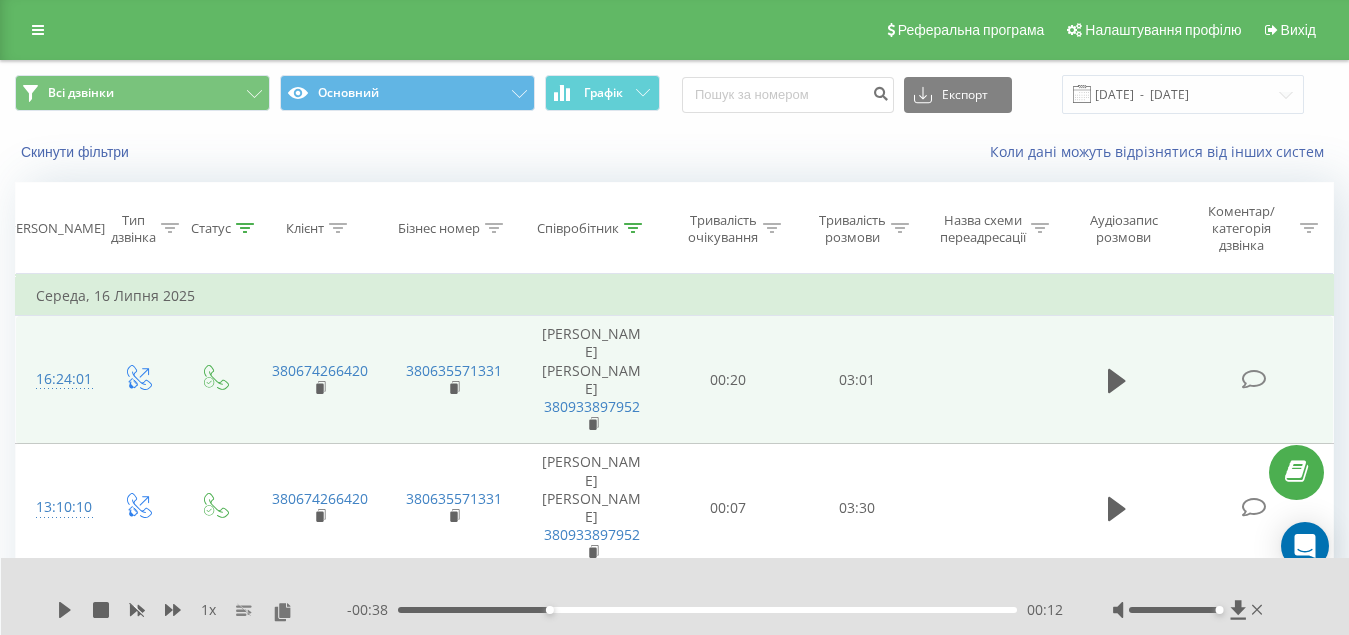 click 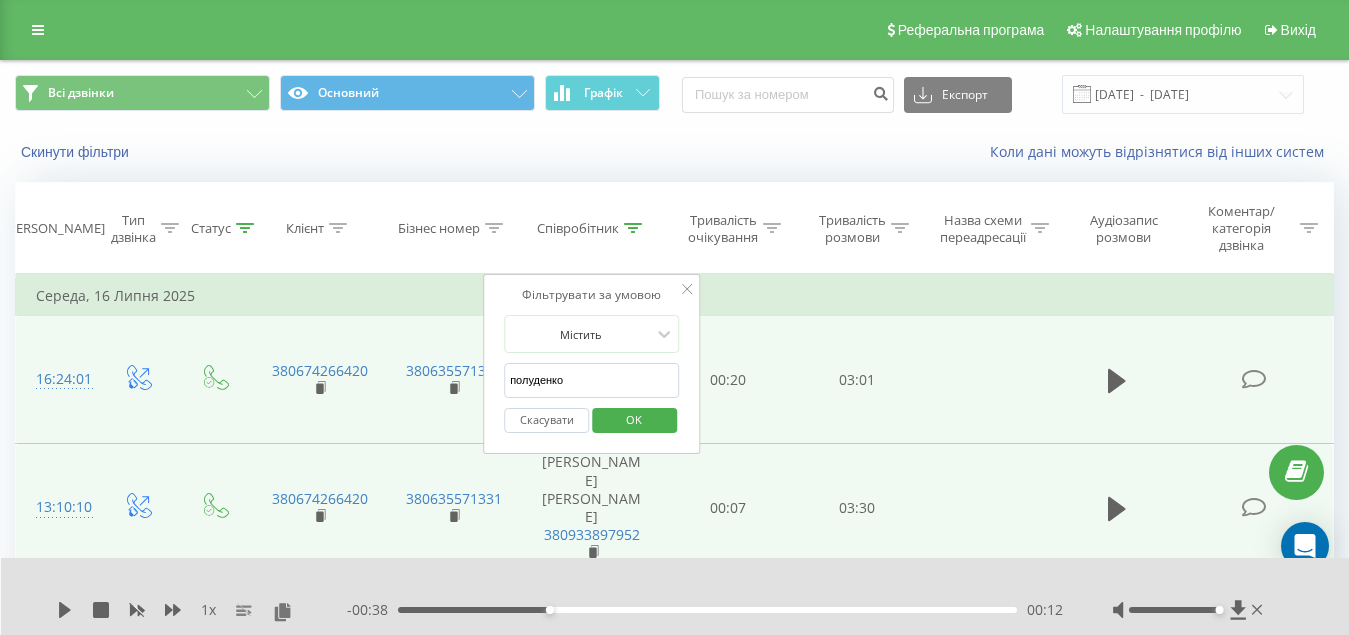 drag, startPoint x: 630, startPoint y: 376, endPoint x: 296, endPoint y: 407, distance: 335.43555 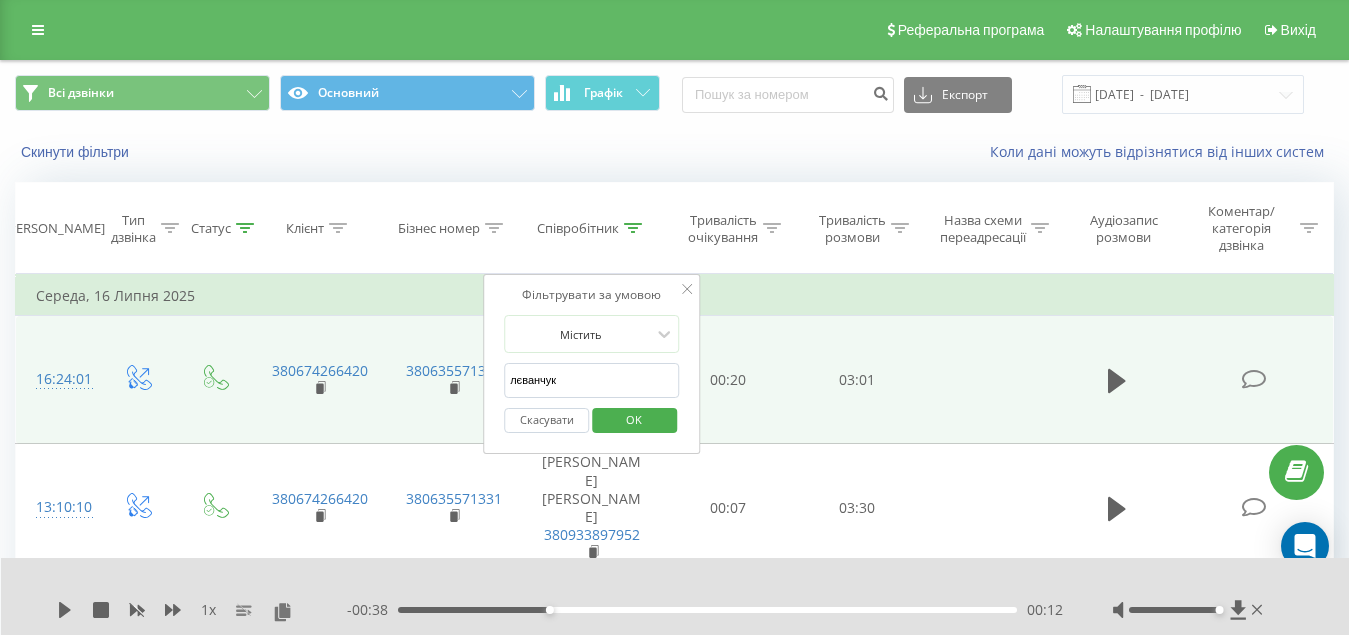 click on "OK" at bounding box center [634, 419] 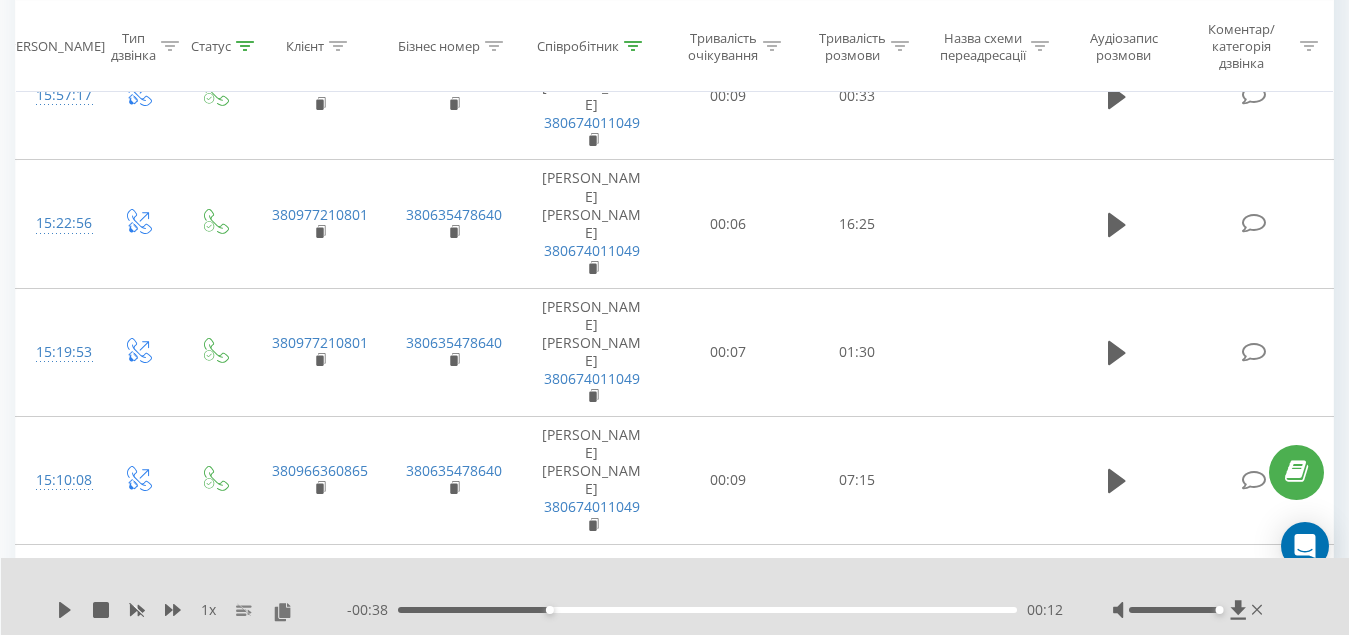 scroll, scrollTop: 1300, scrollLeft: 0, axis: vertical 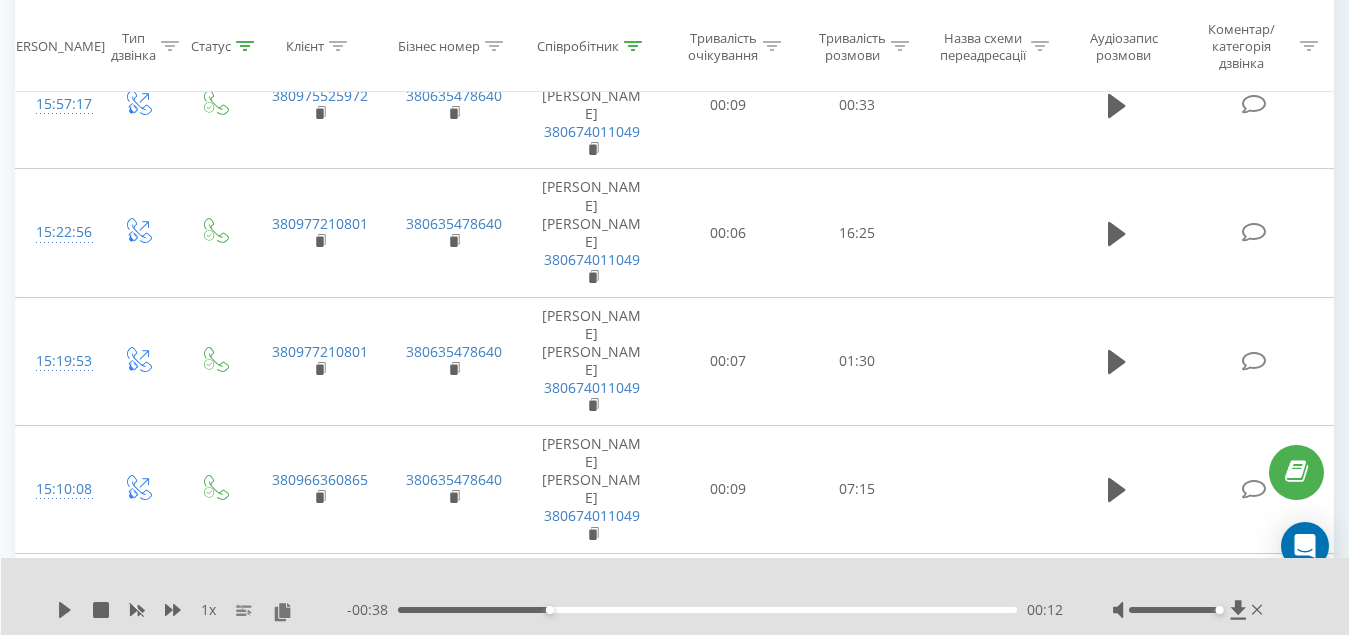 click at bounding box center (1117, 1131) 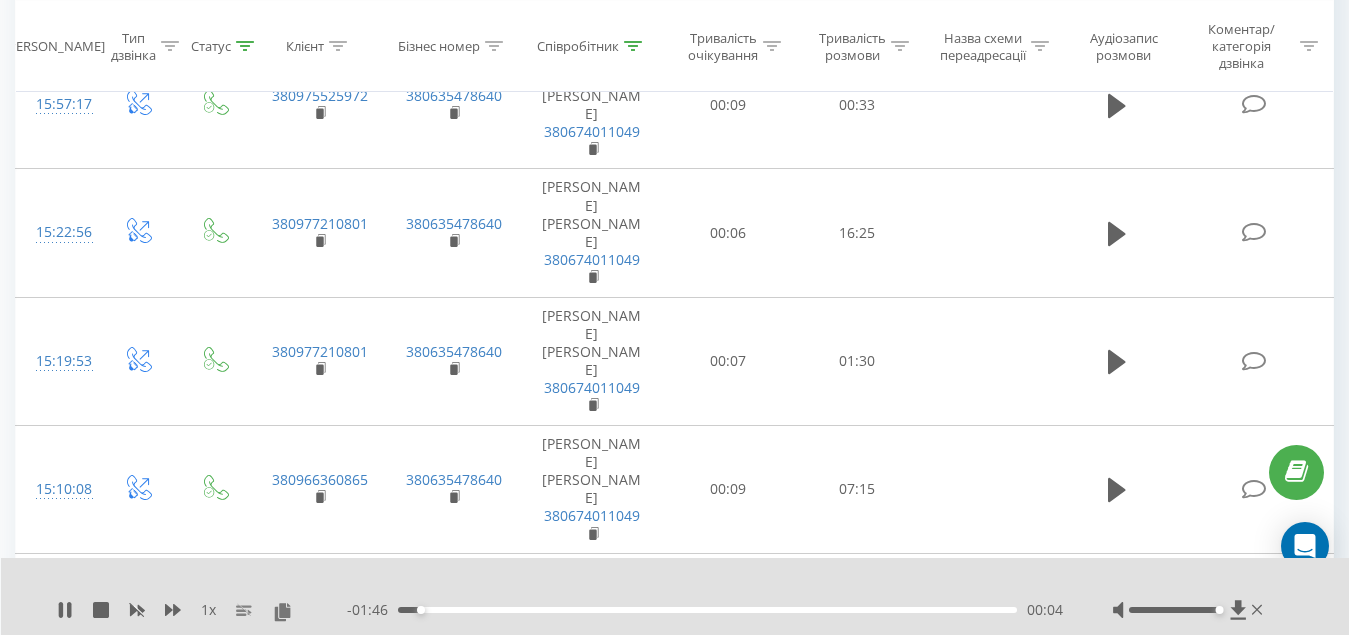 click 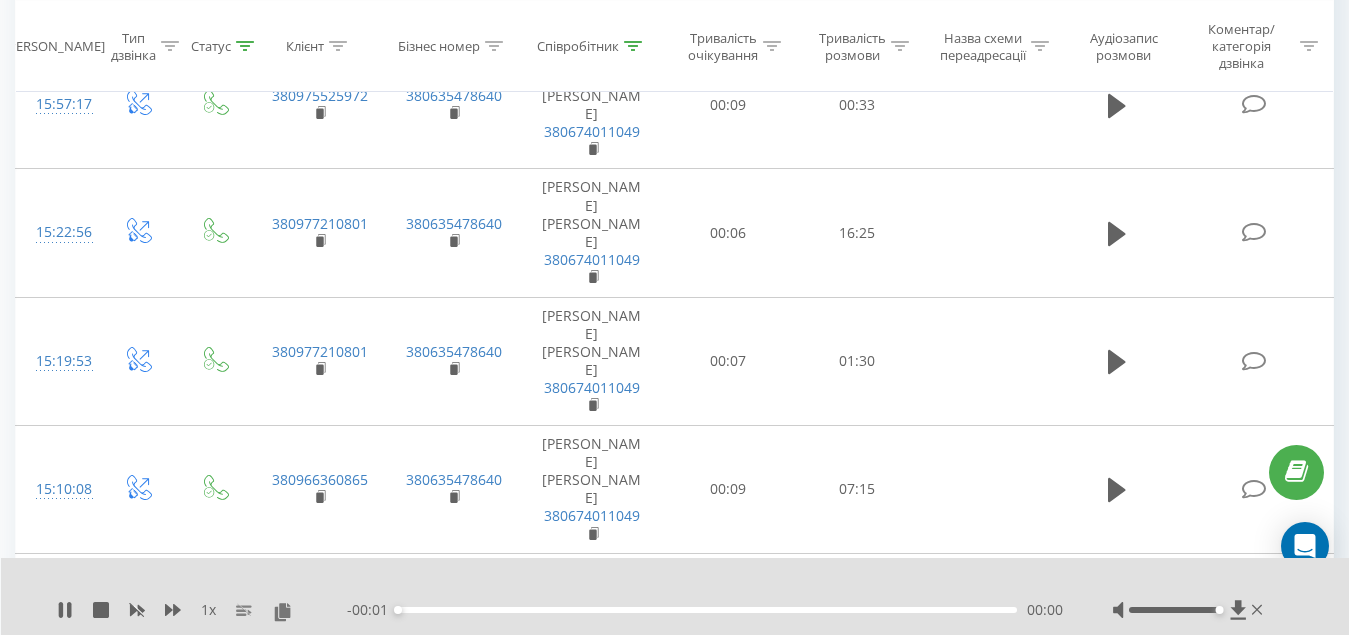 scroll, scrollTop: 1400, scrollLeft: 0, axis: vertical 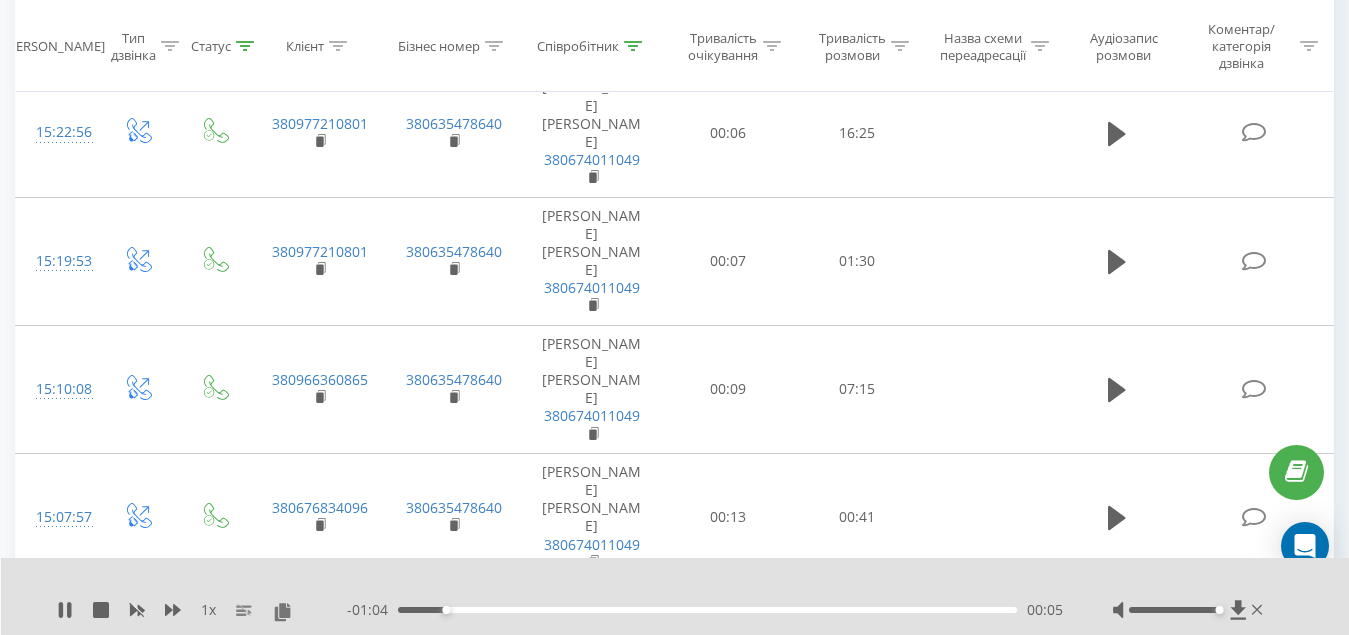 click 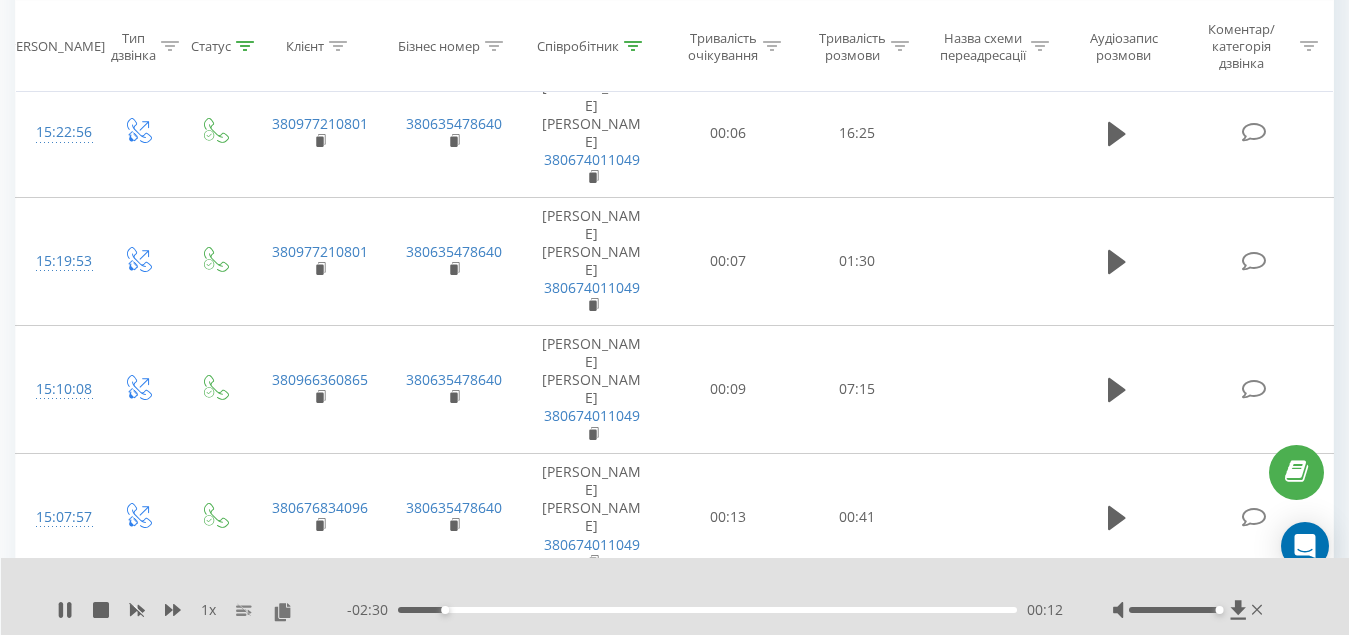 scroll, scrollTop: 1700, scrollLeft: 0, axis: vertical 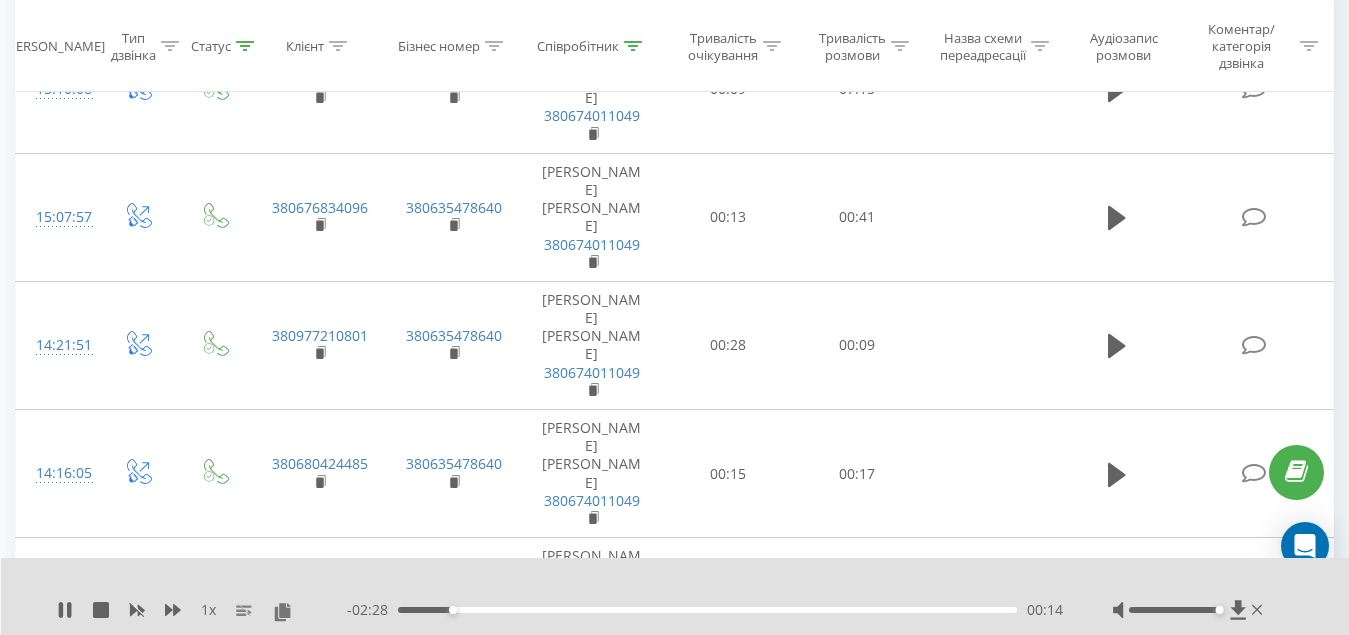 click 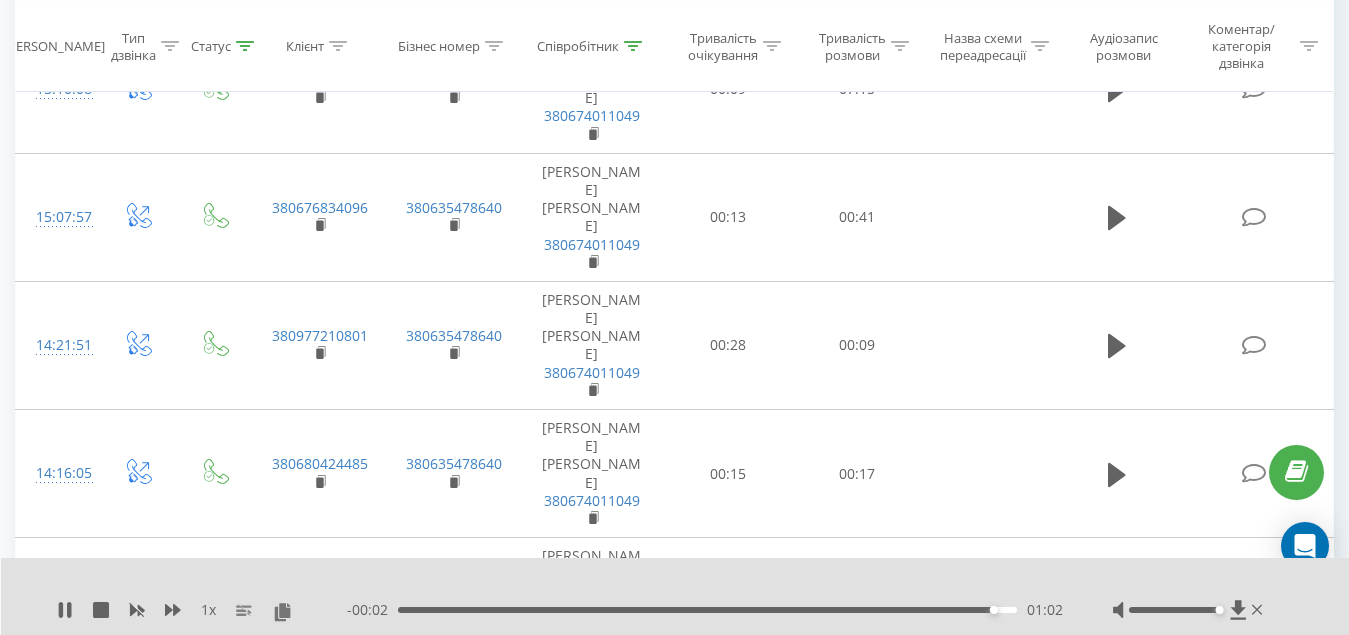 click 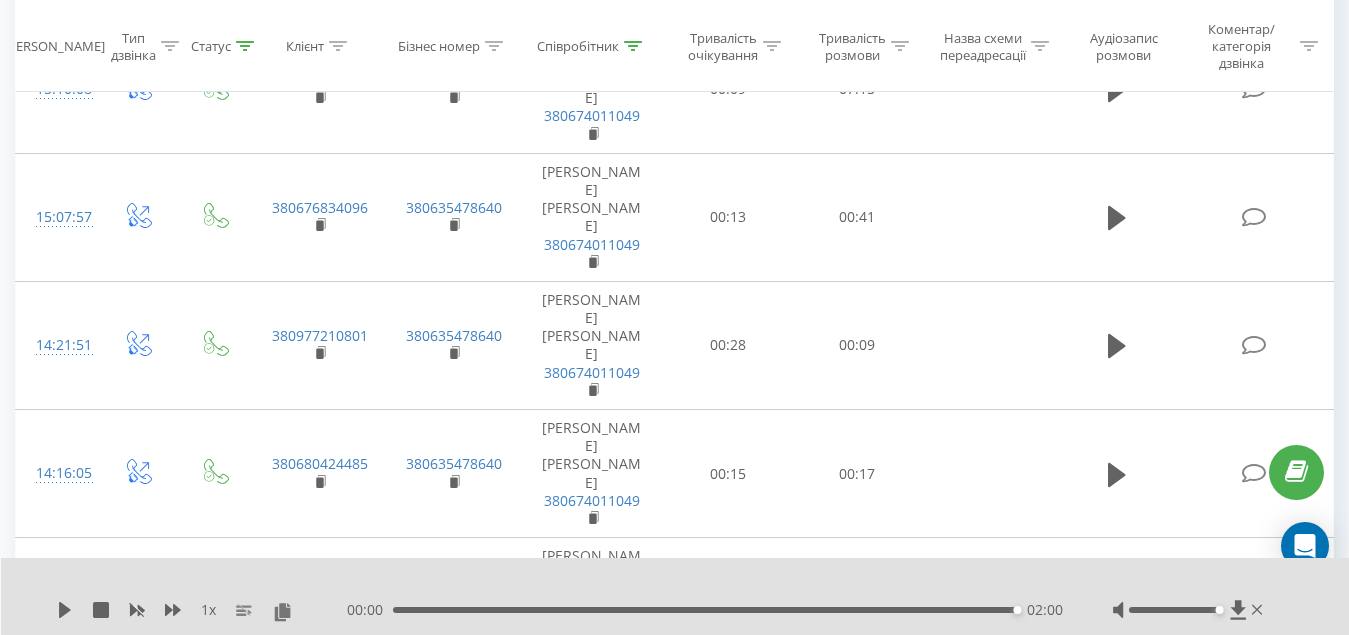 drag, startPoint x: 279, startPoint y: 614, endPoint x: 215, endPoint y: 563, distance: 81.8352 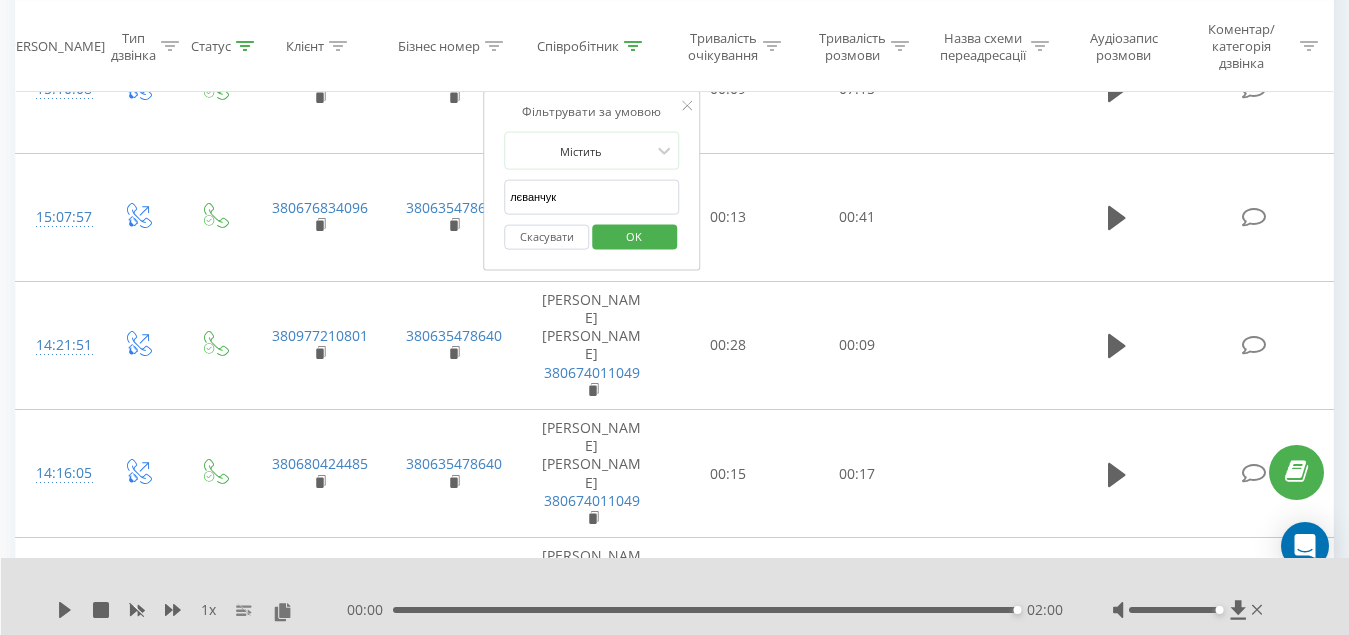 drag, startPoint x: 611, startPoint y: 183, endPoint x: 23, endPoint y: 182, distance: 588.00085 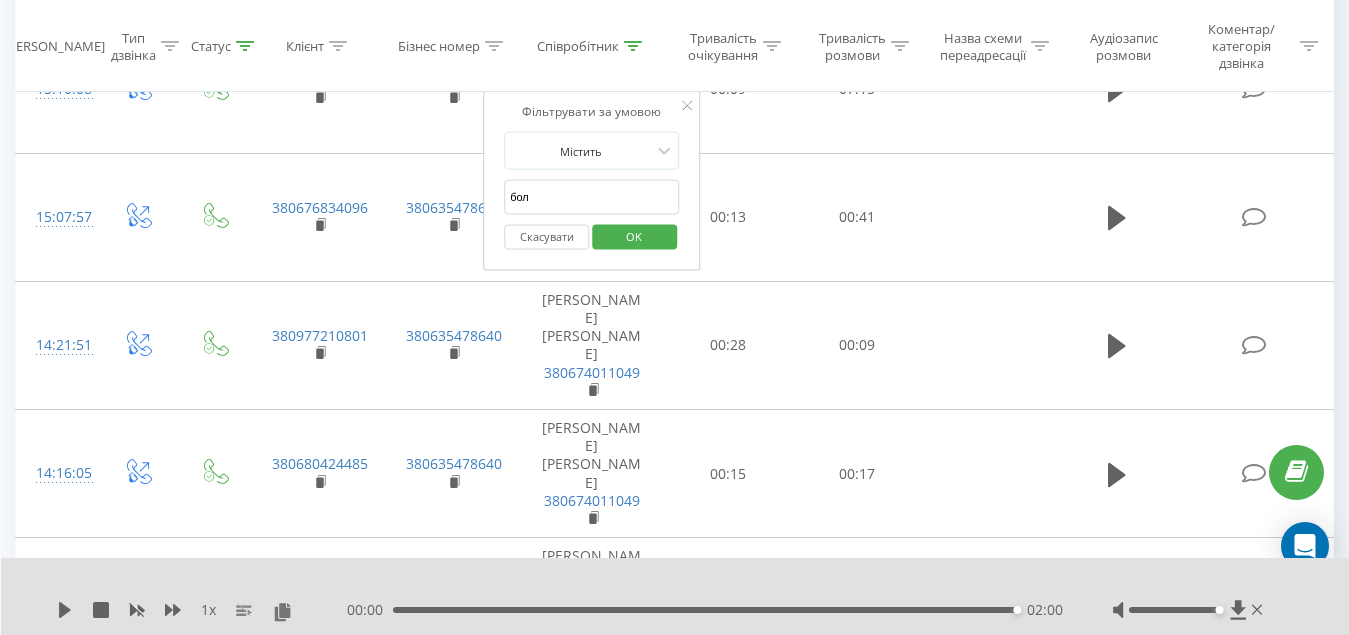 type on "болюх" 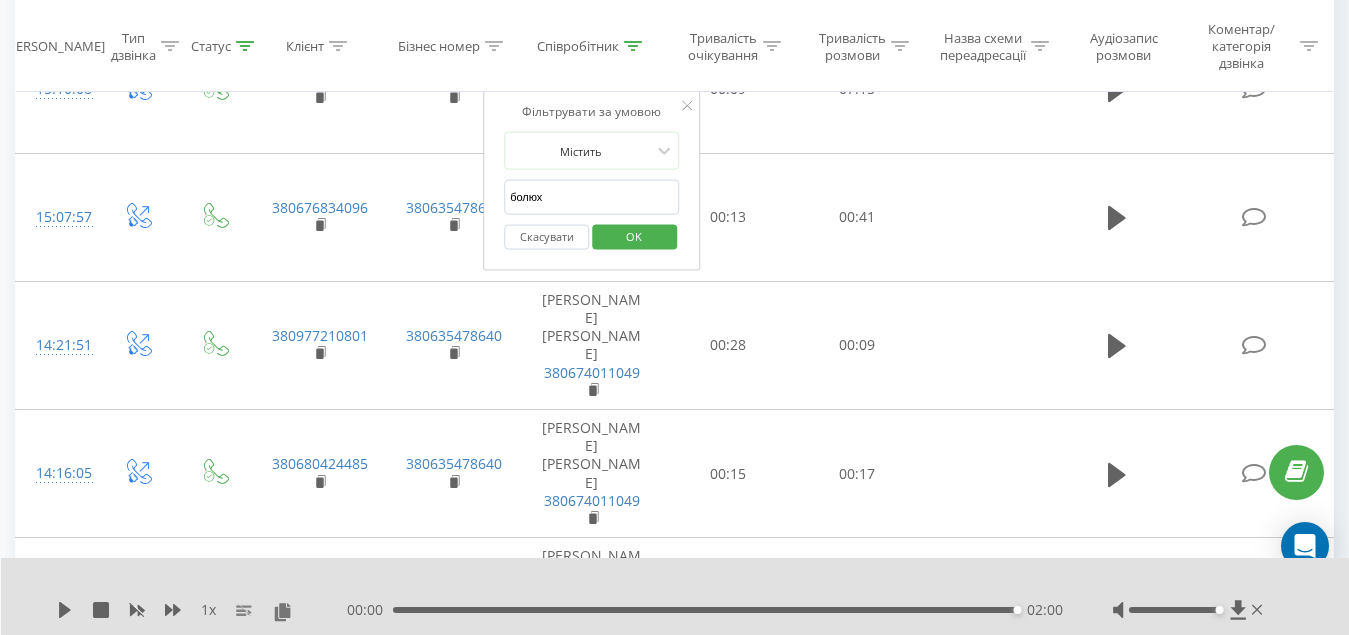 drag, startPoint x: 640, startPoint y: 236, endPoint x: 317, endPoint y: 360, distance: 345.9841 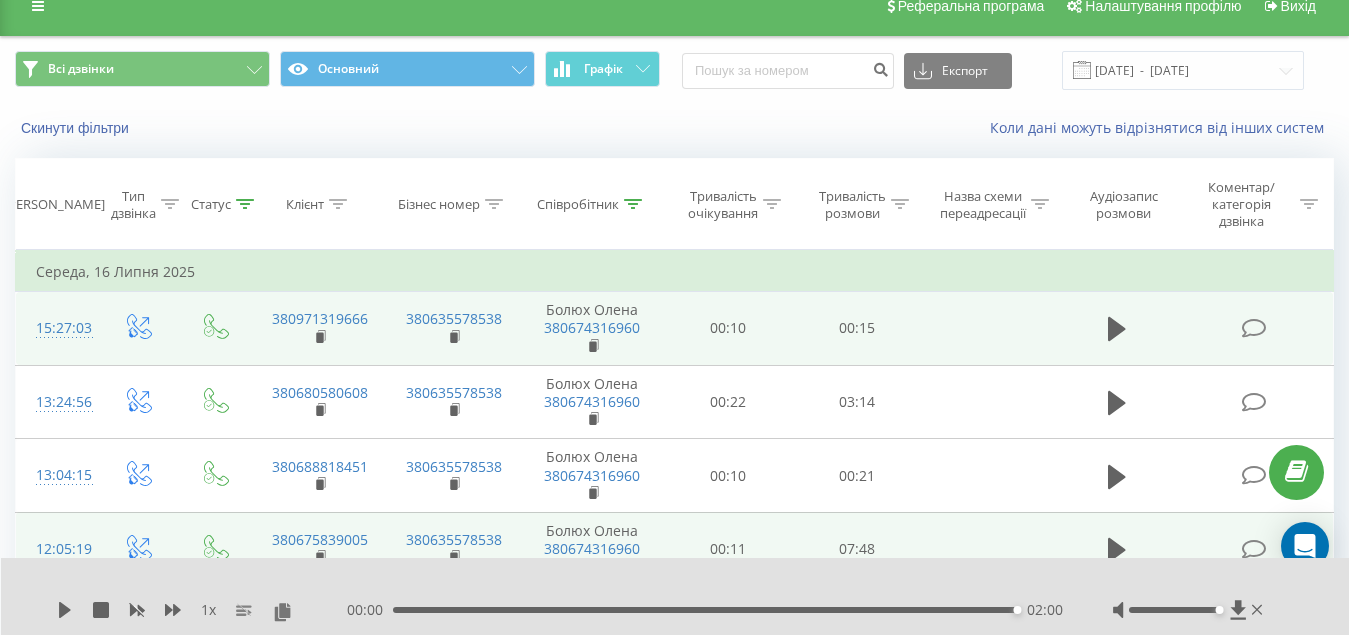 scroll, scrollTop: 164, scrollLeft: 0, axis: vertical 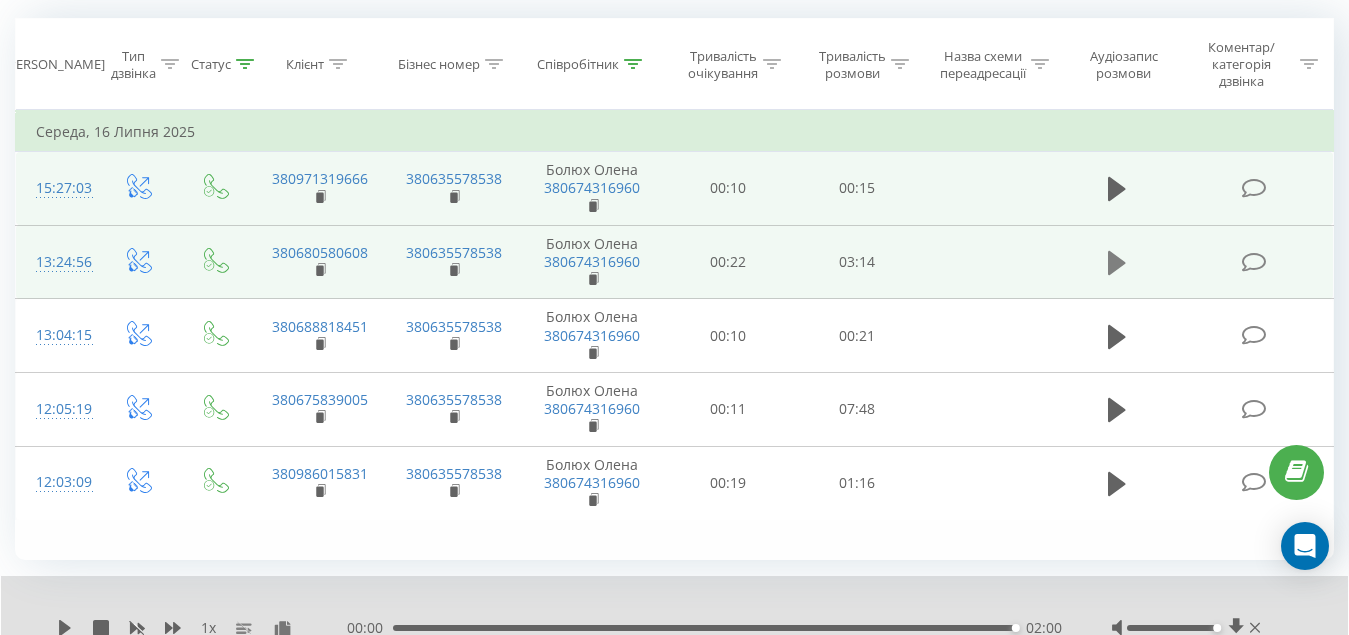 click 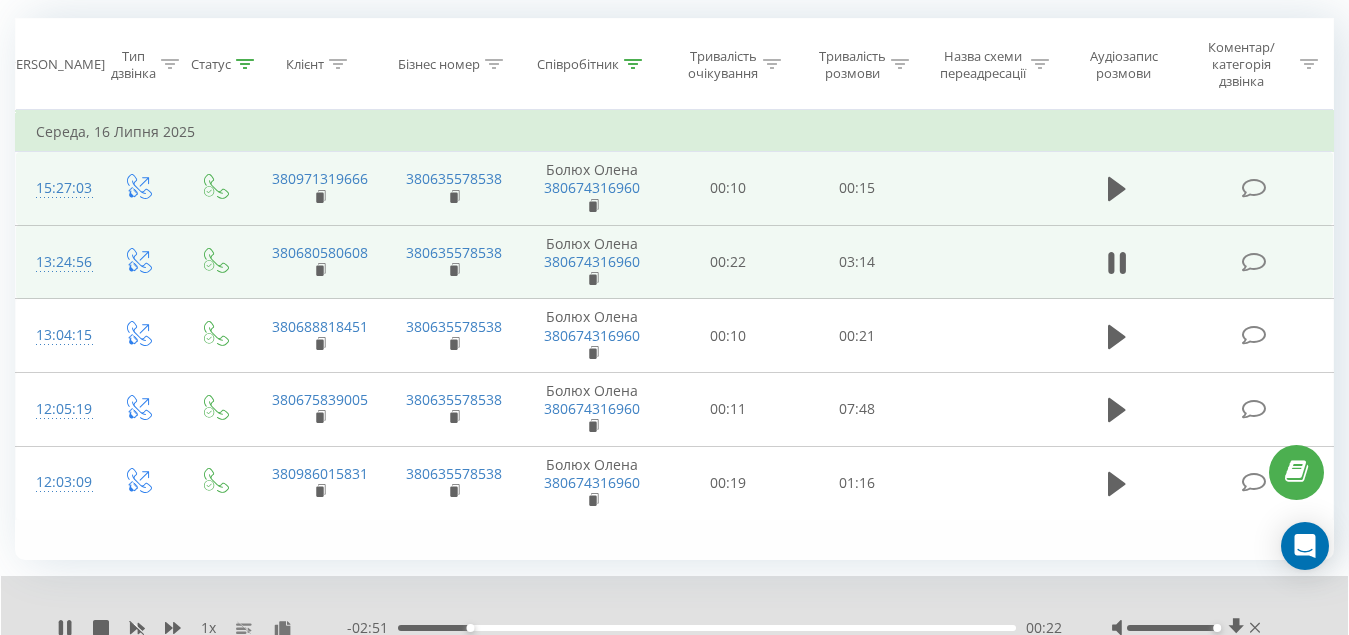scroll, scrollTop: 241, scrollLeft: 0, axis: vertical 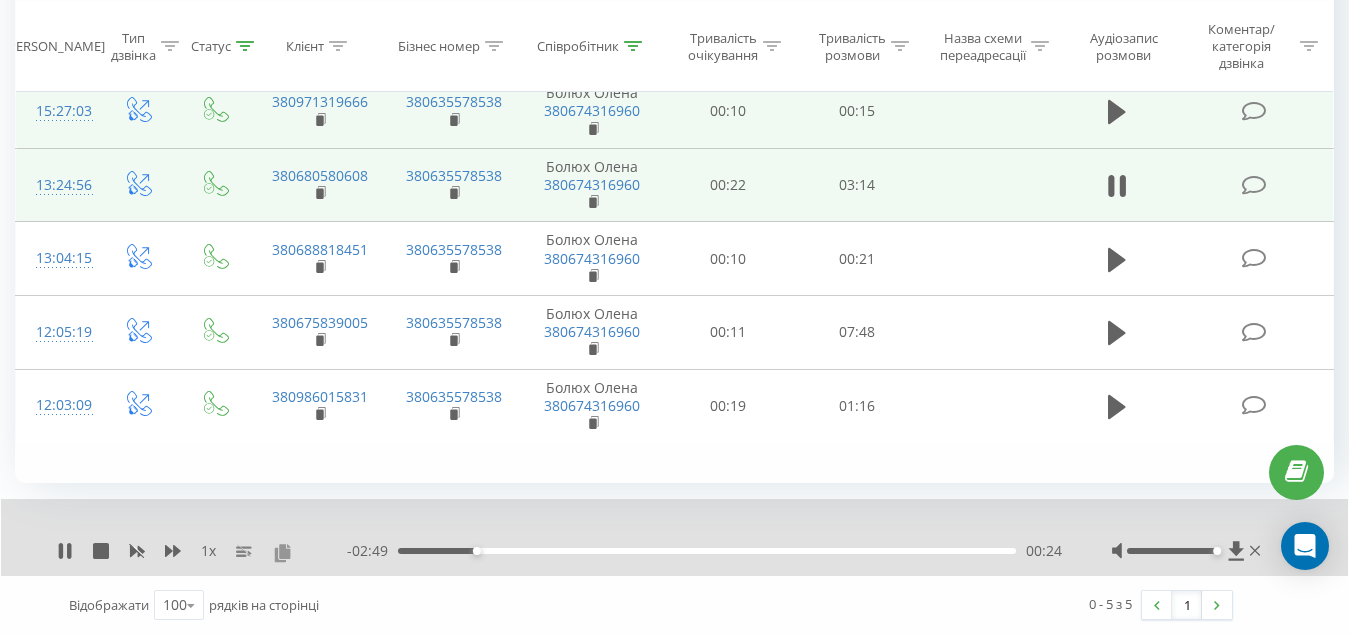 click at bounding box center [282, 552] 